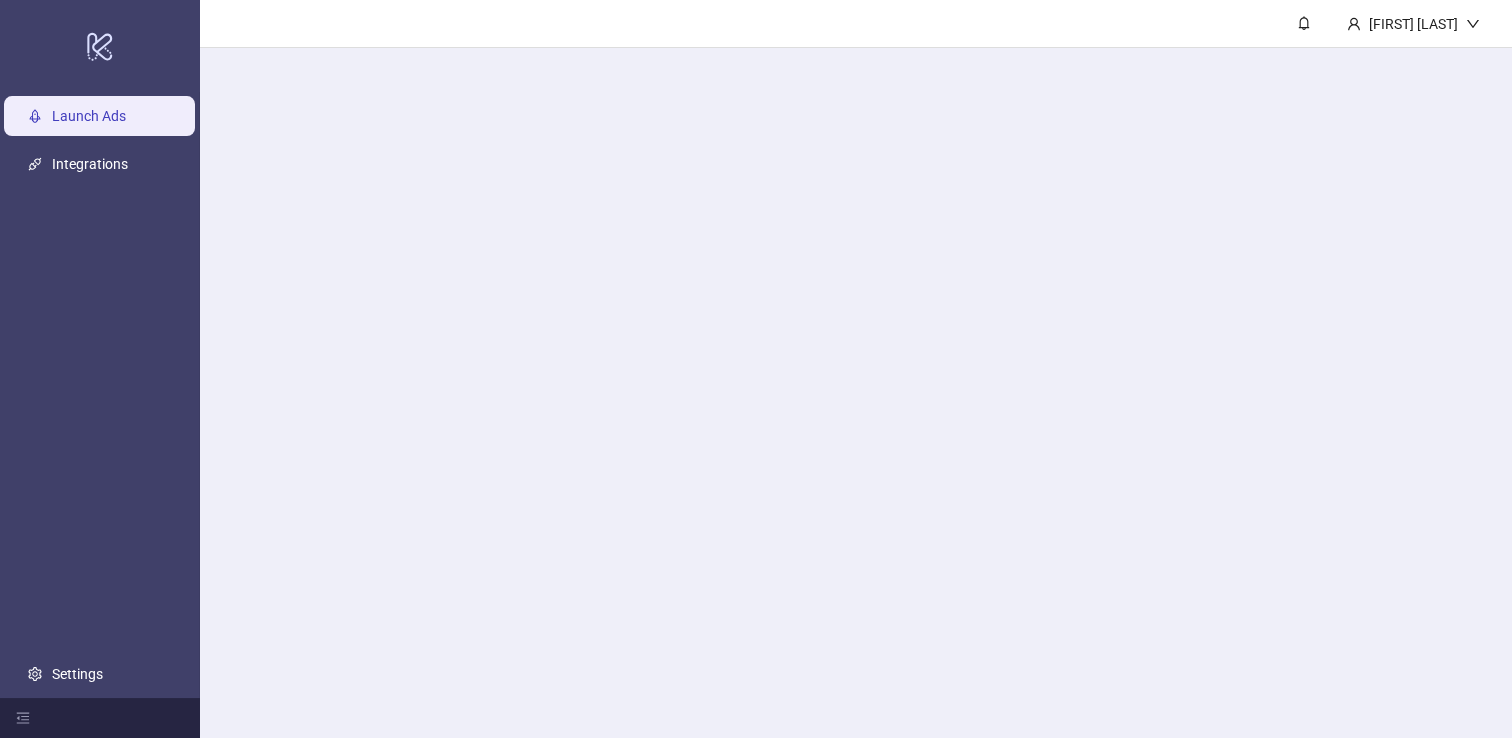 scroll, scrollTop: 0, scrollLeft: 0, axis: both 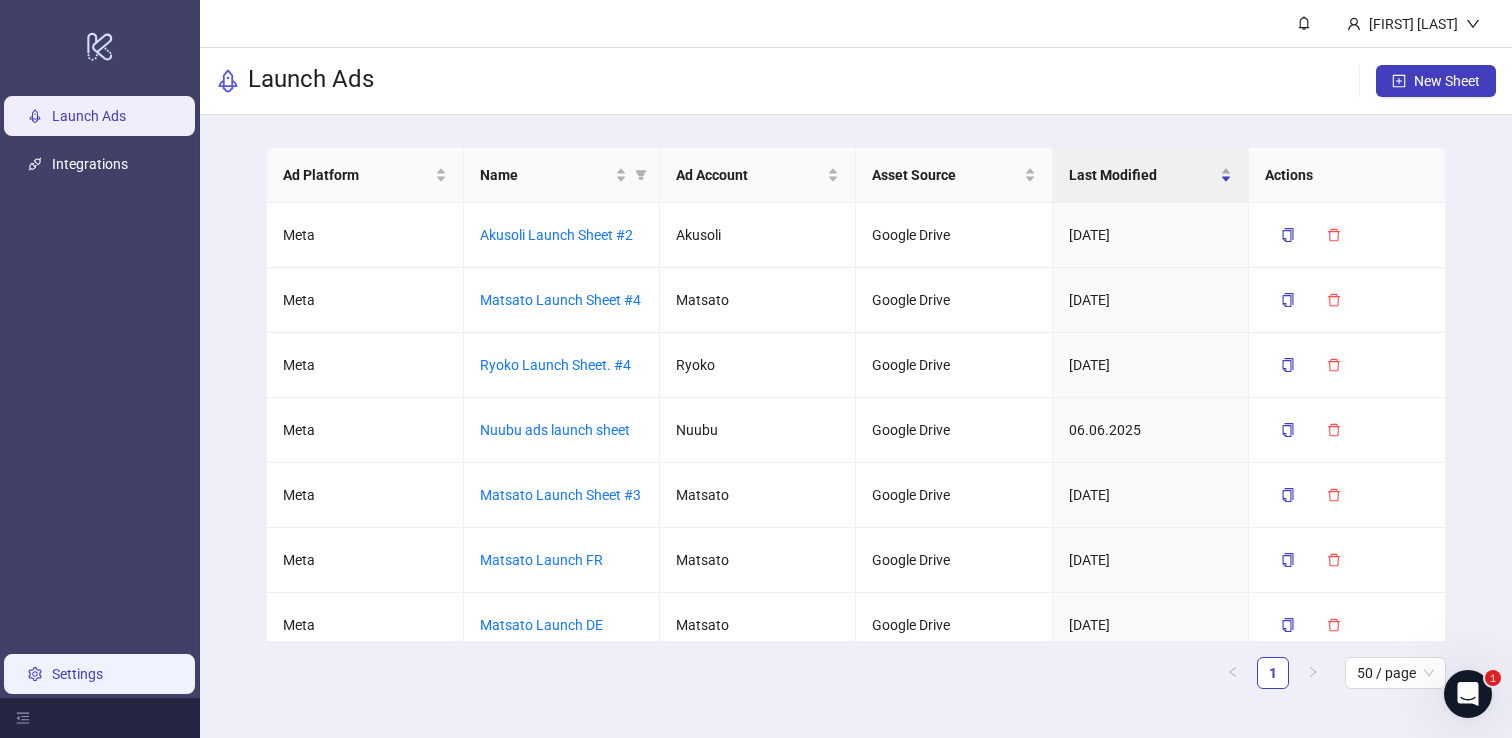 click on "Settings" at bounding box center [77, 674] 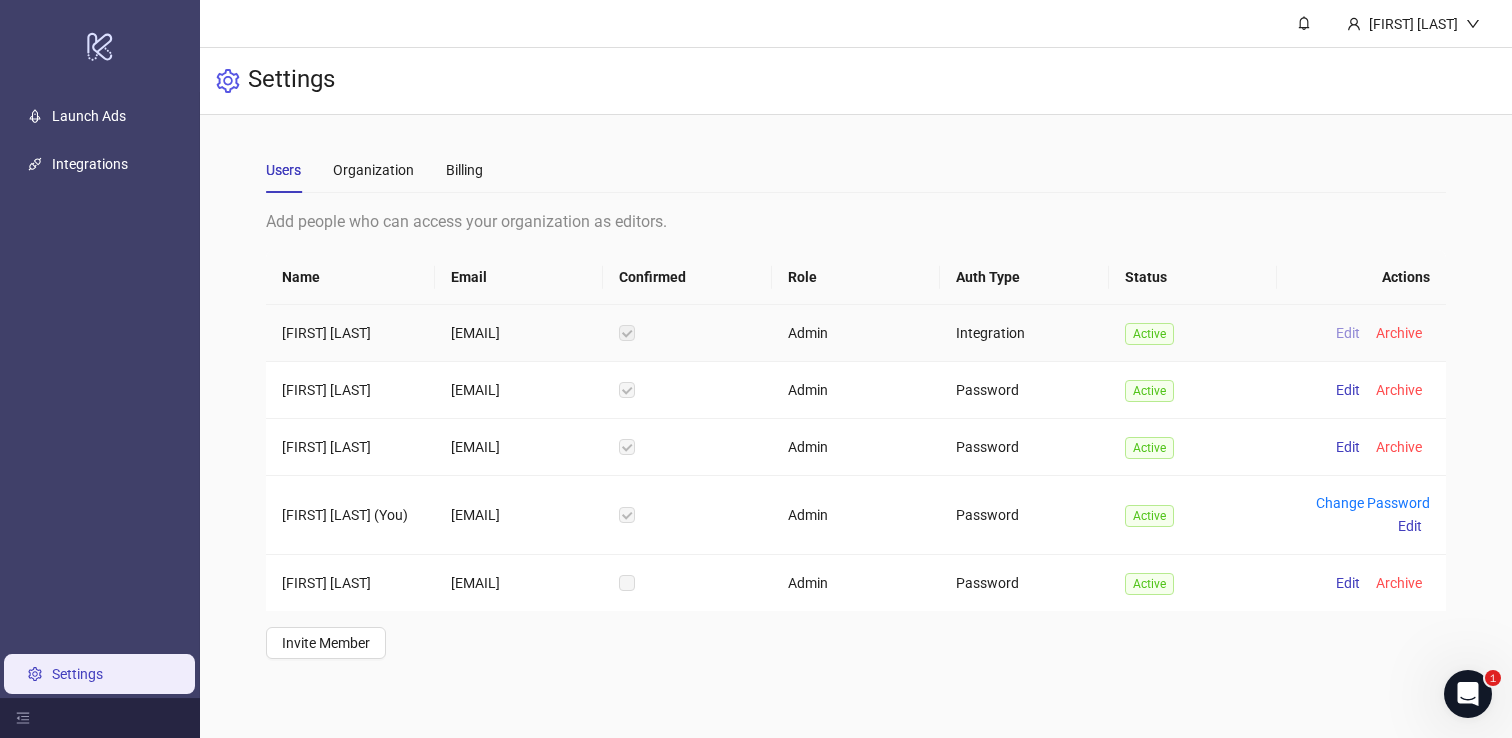 click on "Edit" at bounding box center [1348, 333] 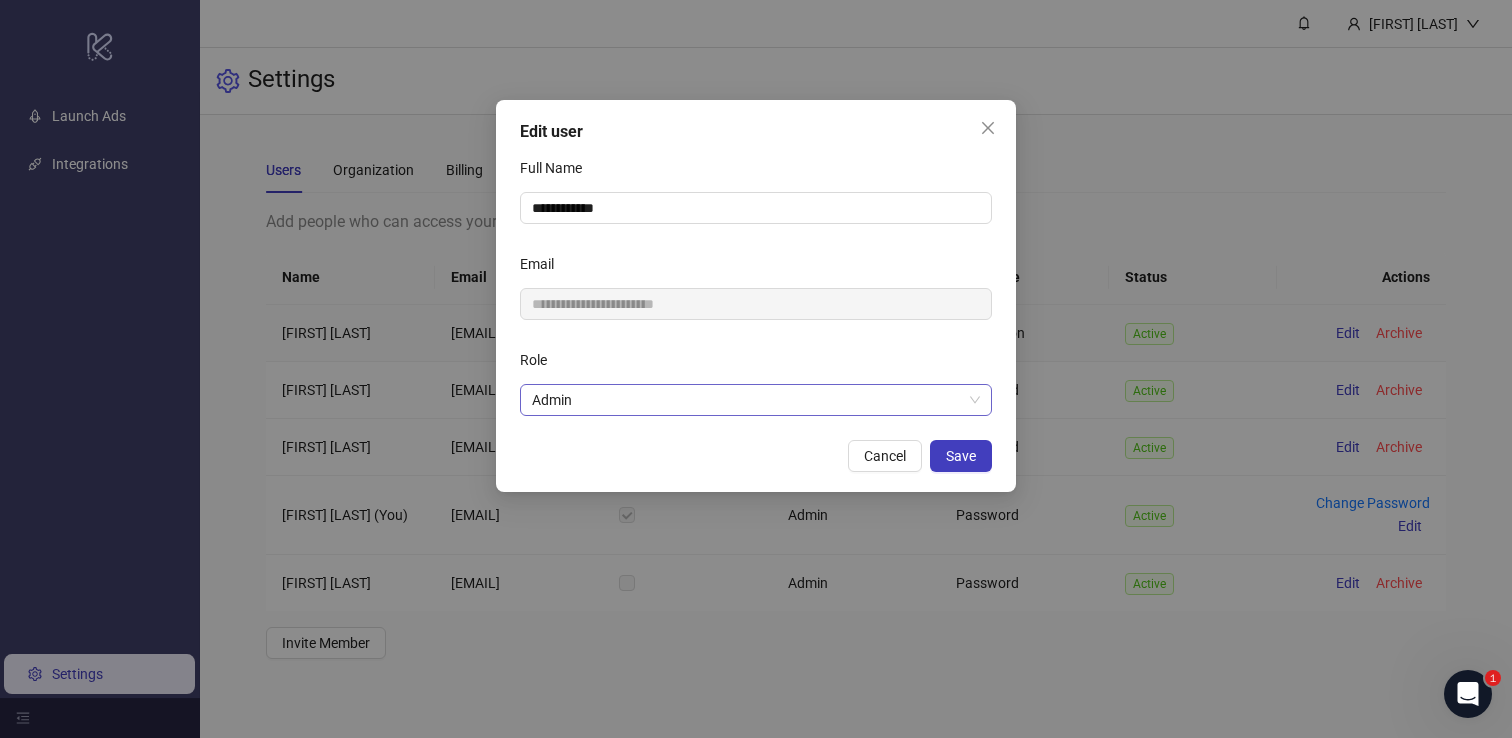 click on "Admin" at bounding box center (756, 400) 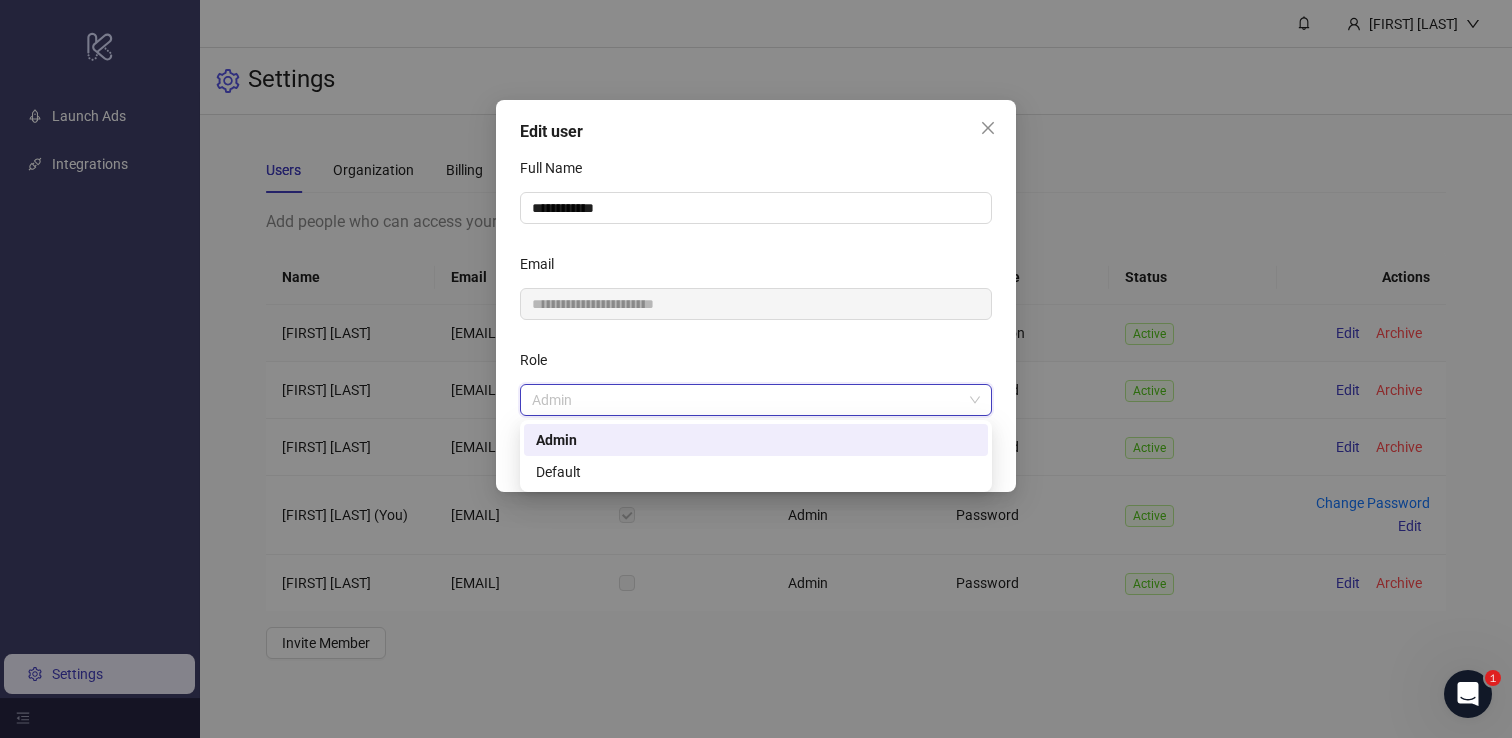 click on "Role" at bounding box center (756, 172) 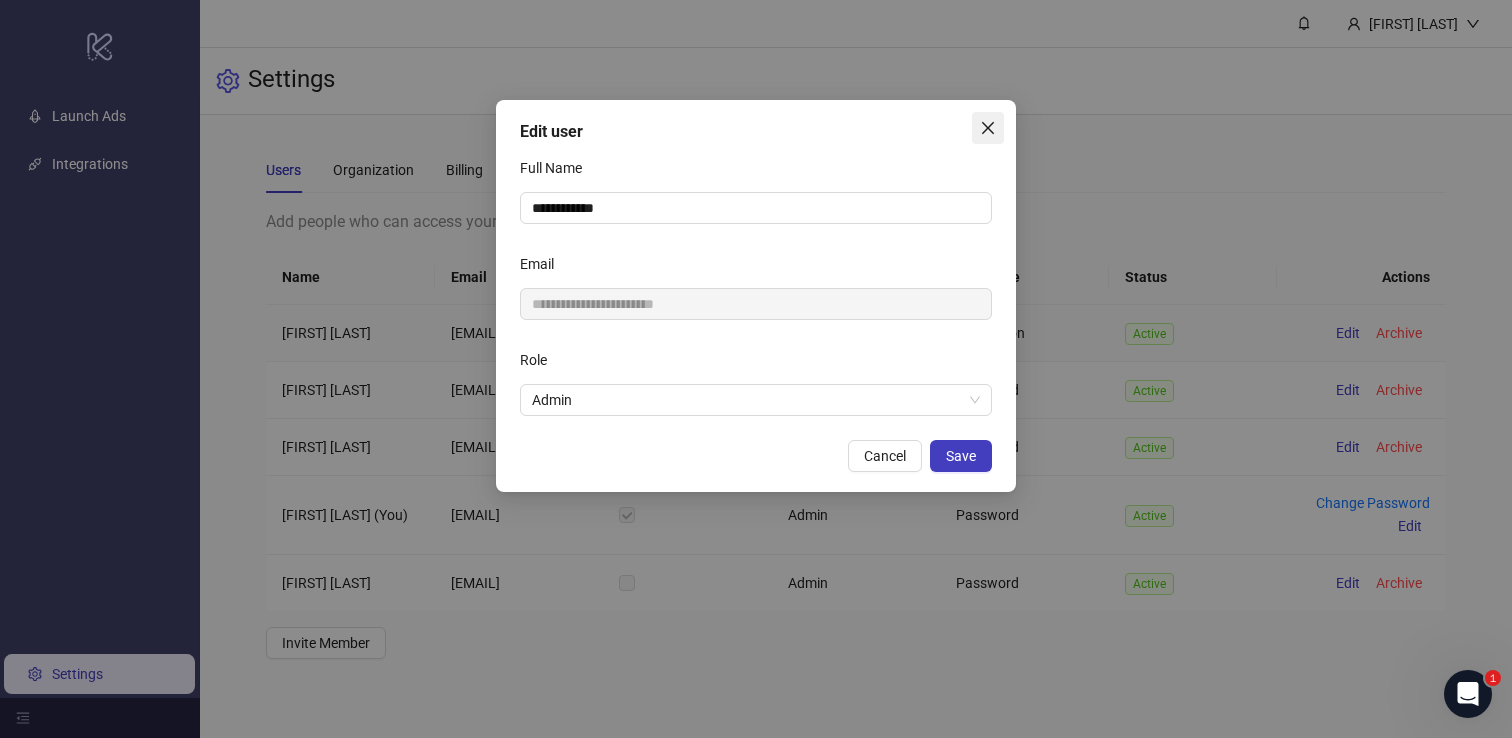 click at bounding box center (988, 128) 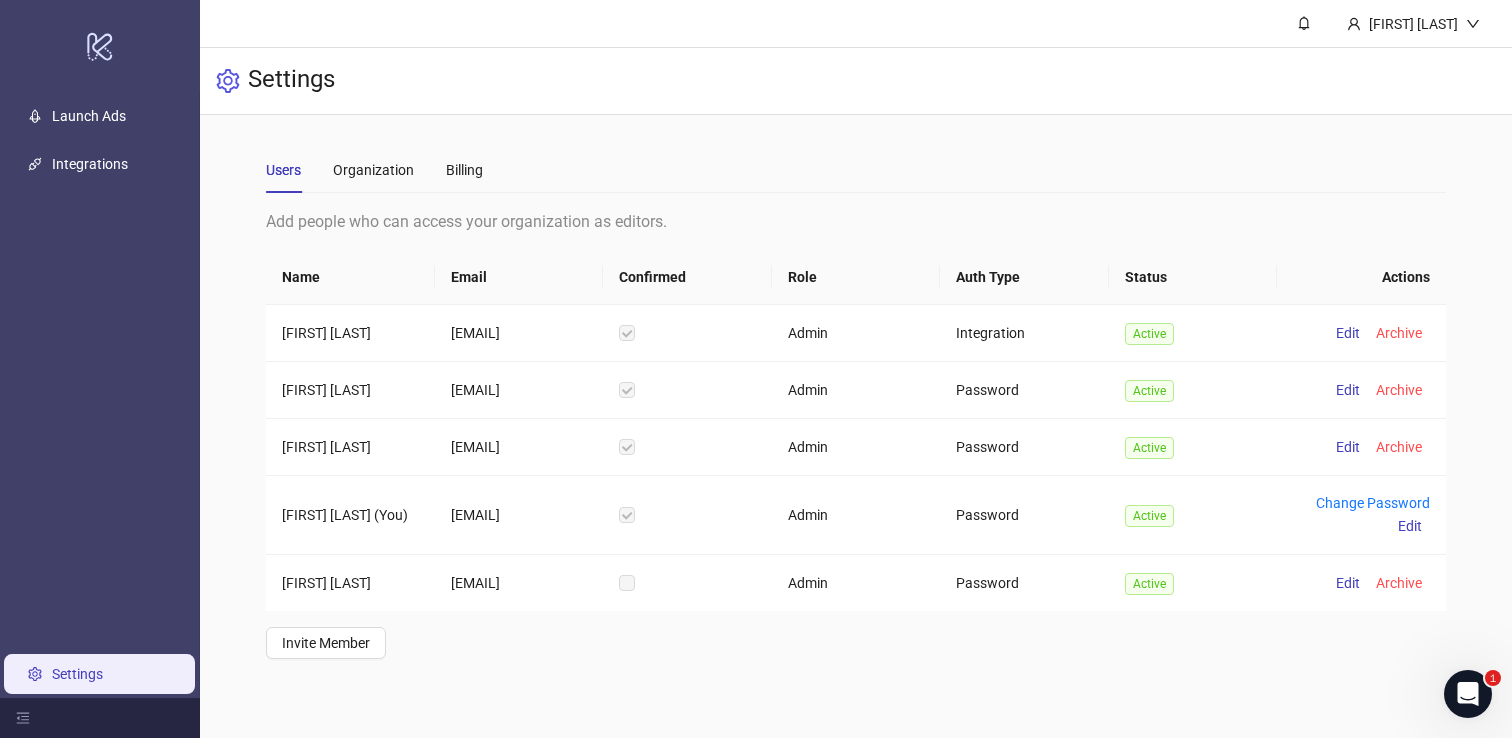 scroll, scrollTop: 0, scrollLeft: 0, axis: both 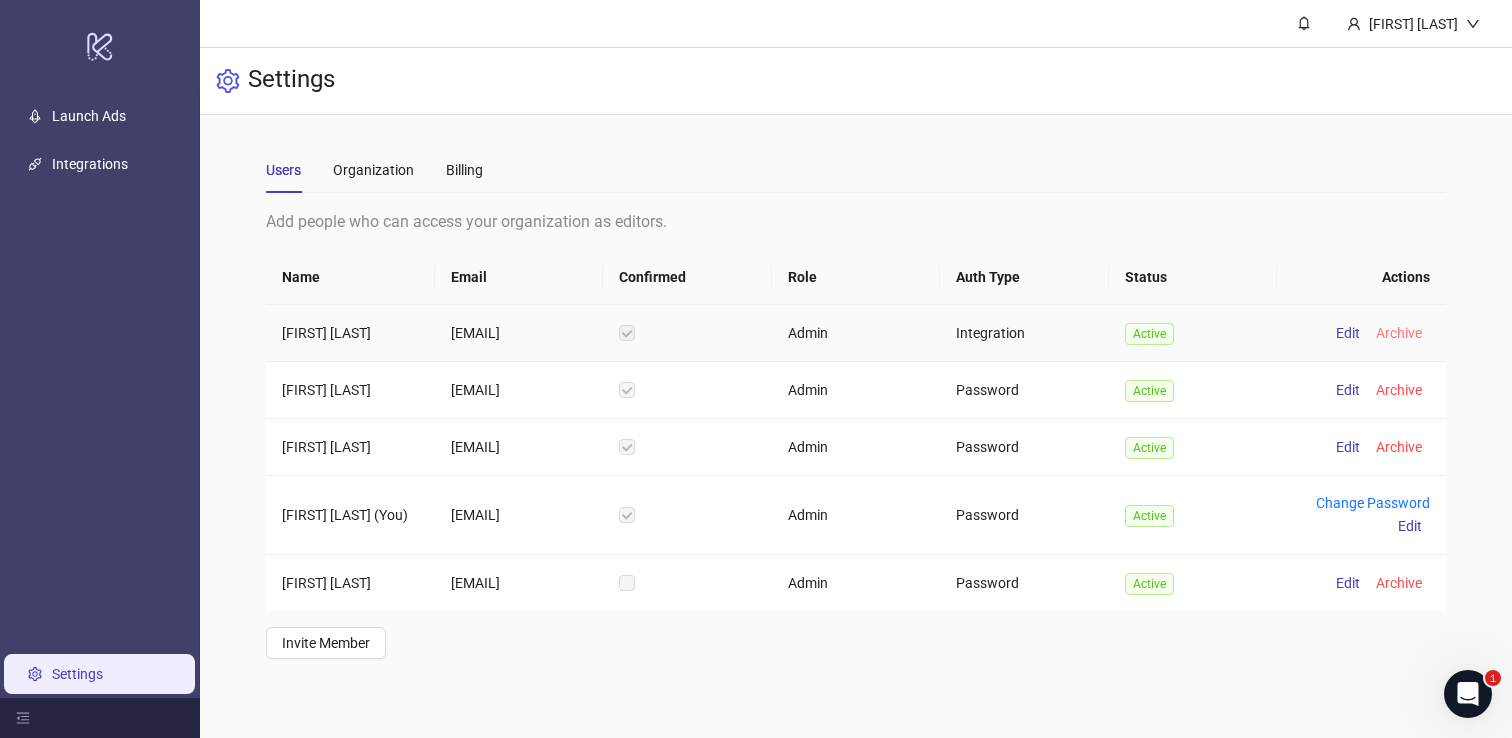 click on "Archive" at bounding box center (1399, 333) 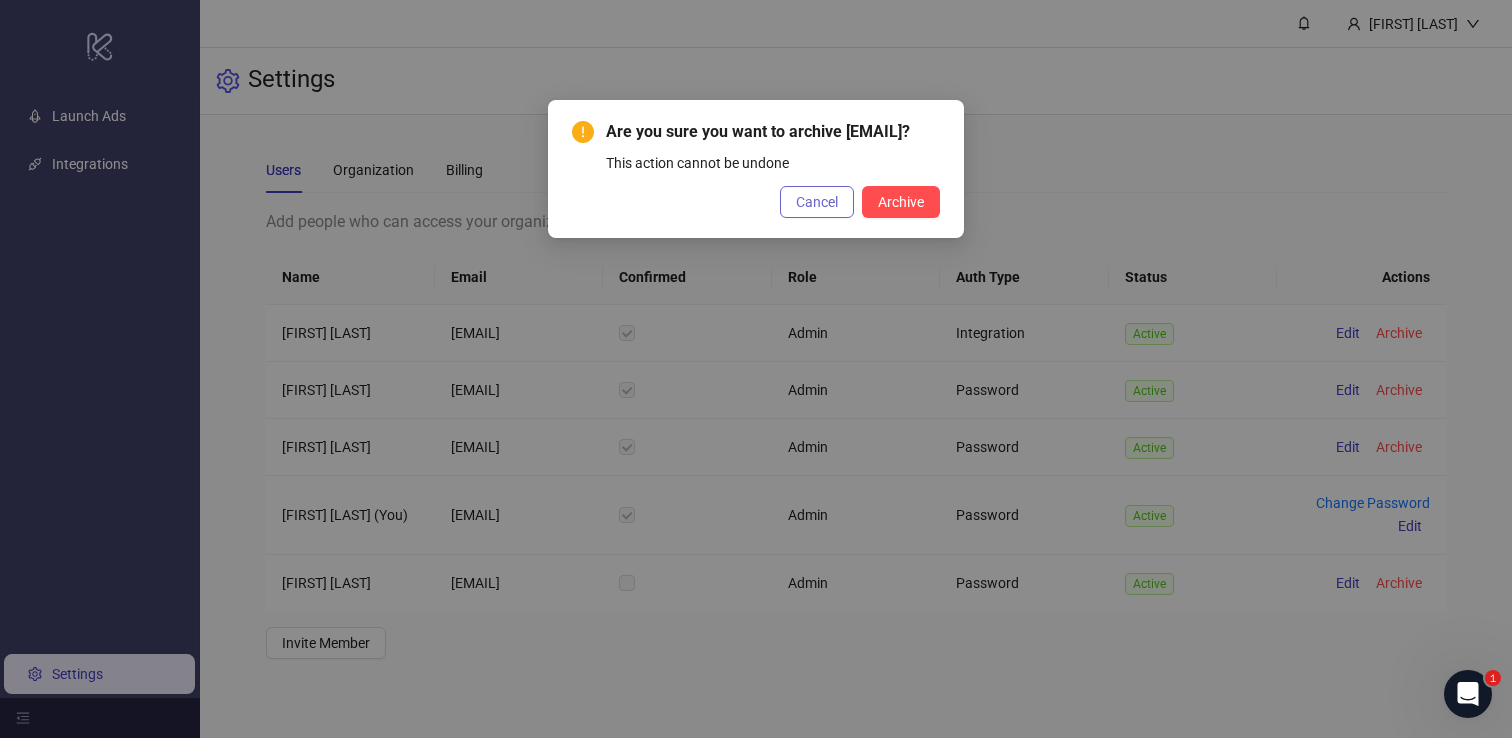 click on "Cancel" at bounding box center [817, 202] 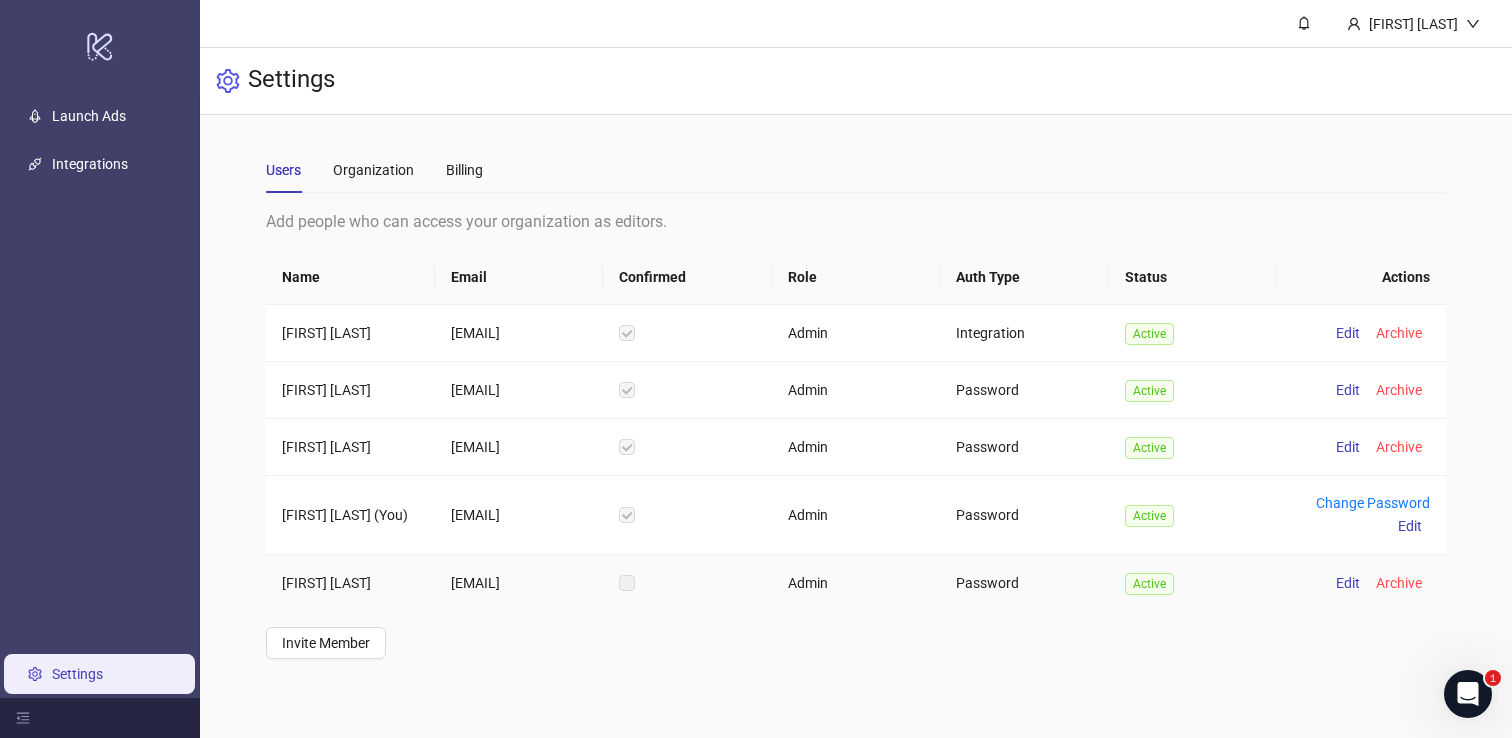 click at bounding box center (627, 583) 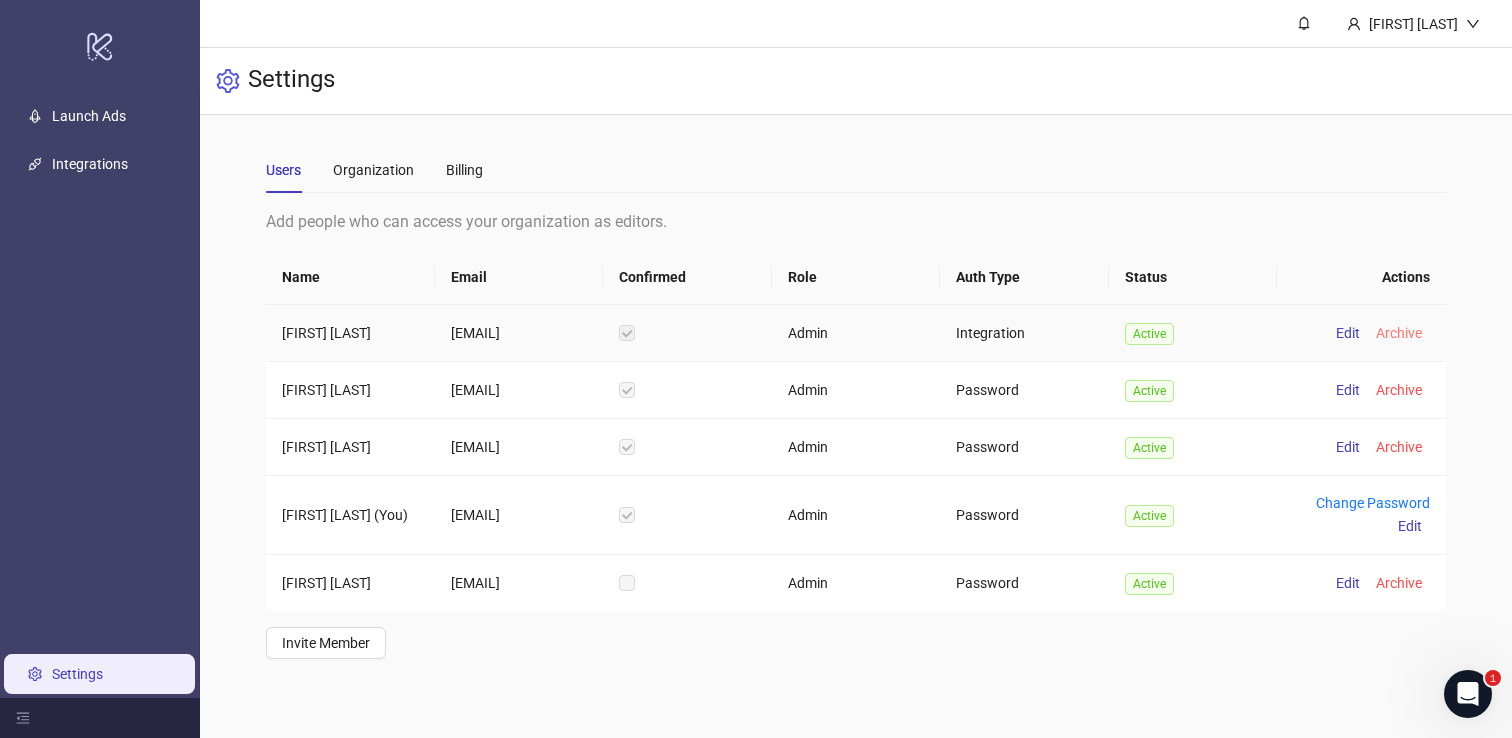 click on "Archive" at bounding box center (1399, 333) 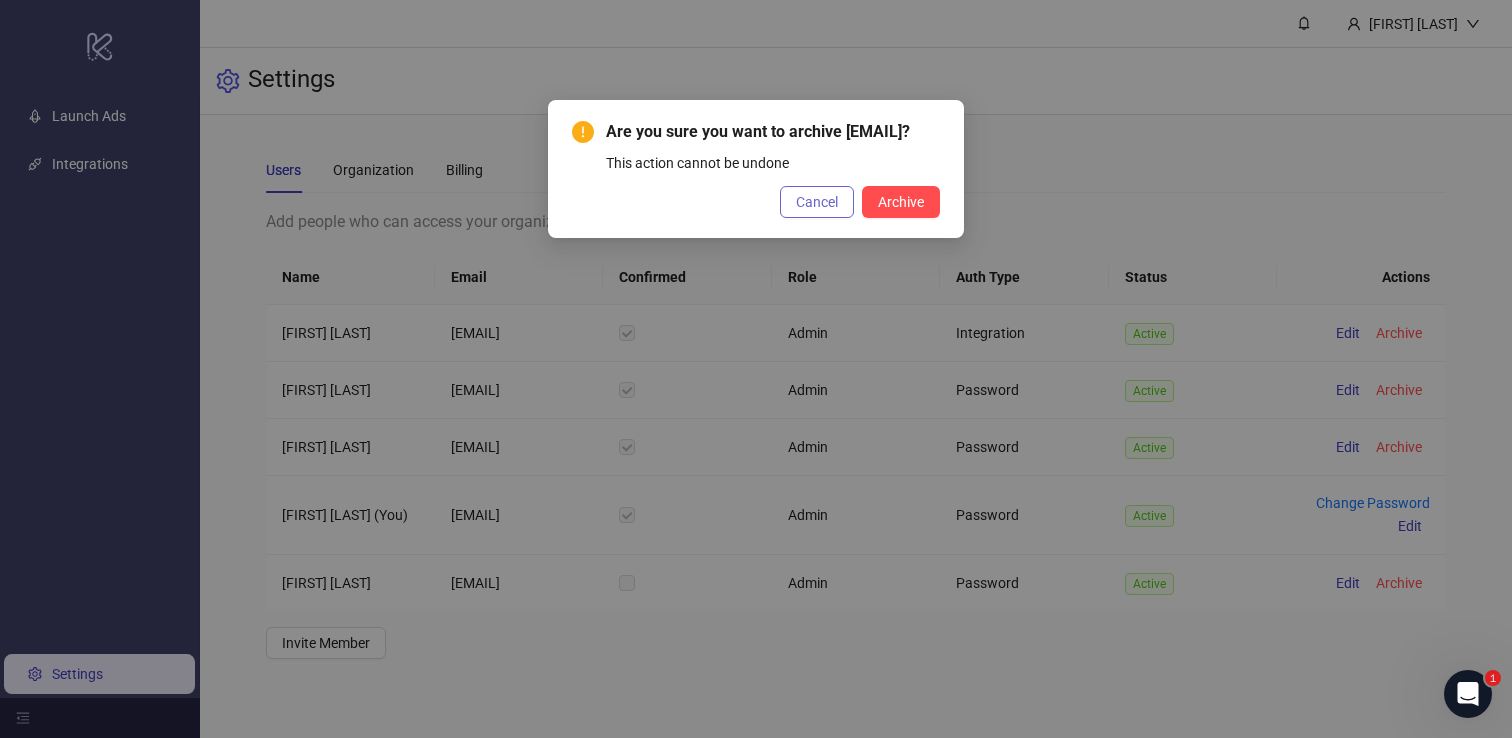click on "Cancel" at bounding box center [817, 202] 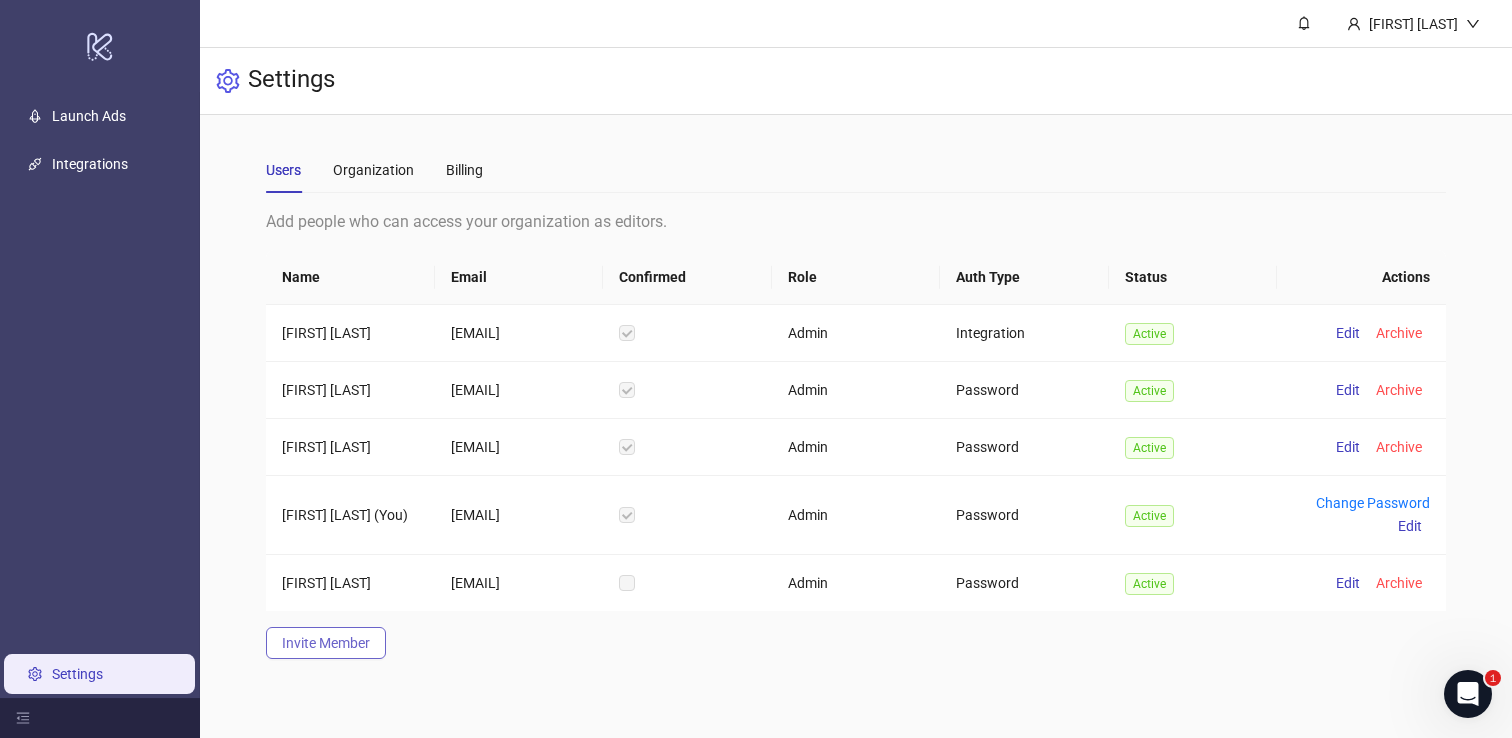 click on "Invite Member" at bounding box center [326, 643] 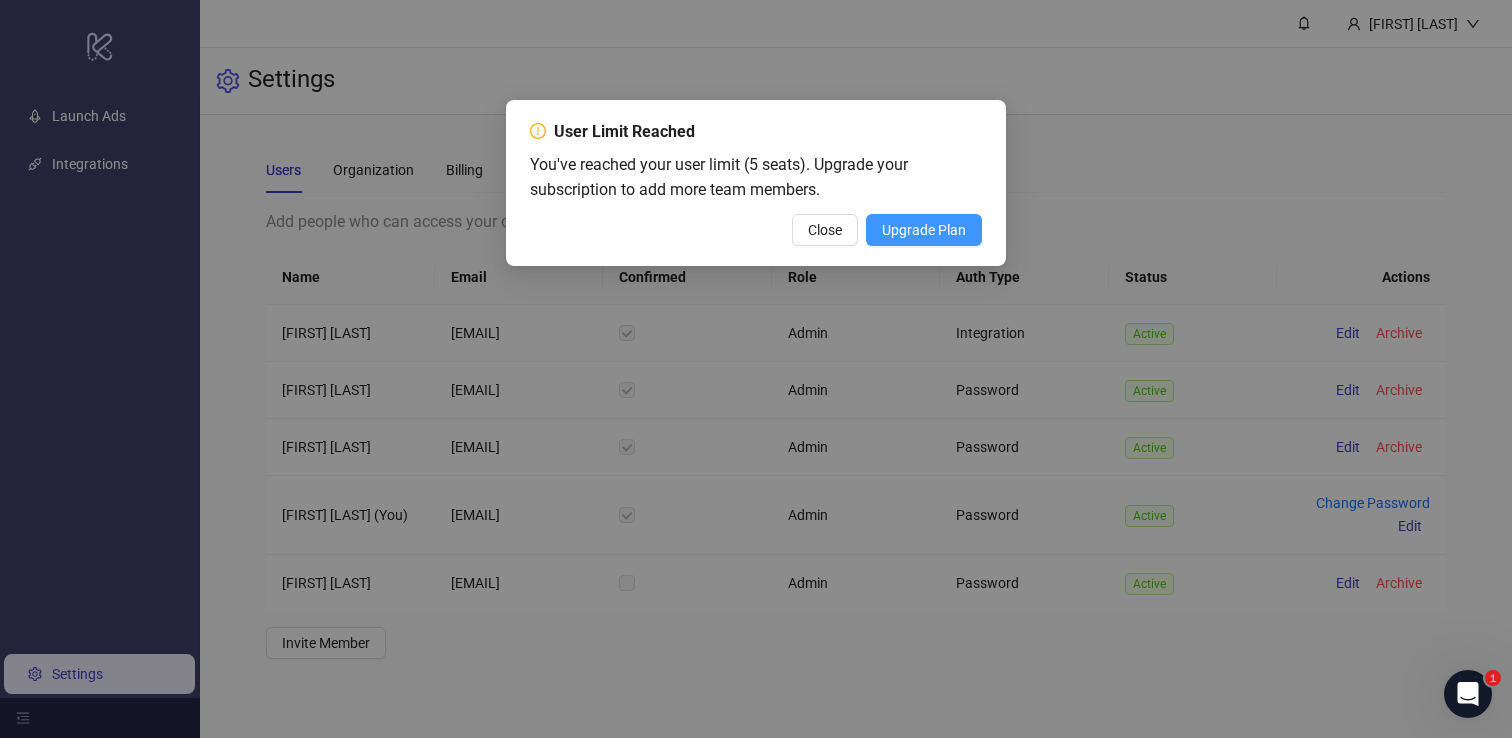 click on "Upgrade Plan" at bounding box center [924, 230] 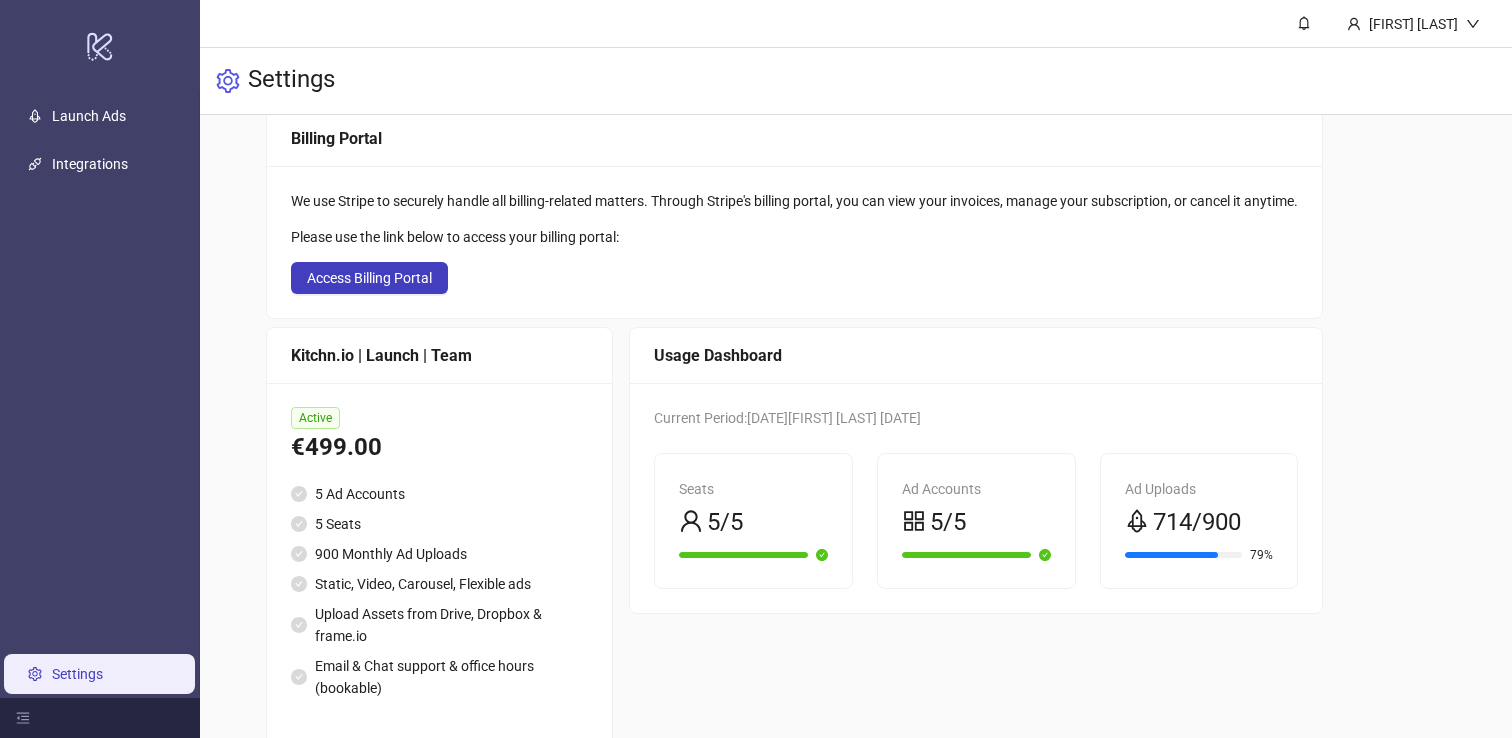 scroll, scrollTop: 140, scrollLeft: 0, axis: vertical 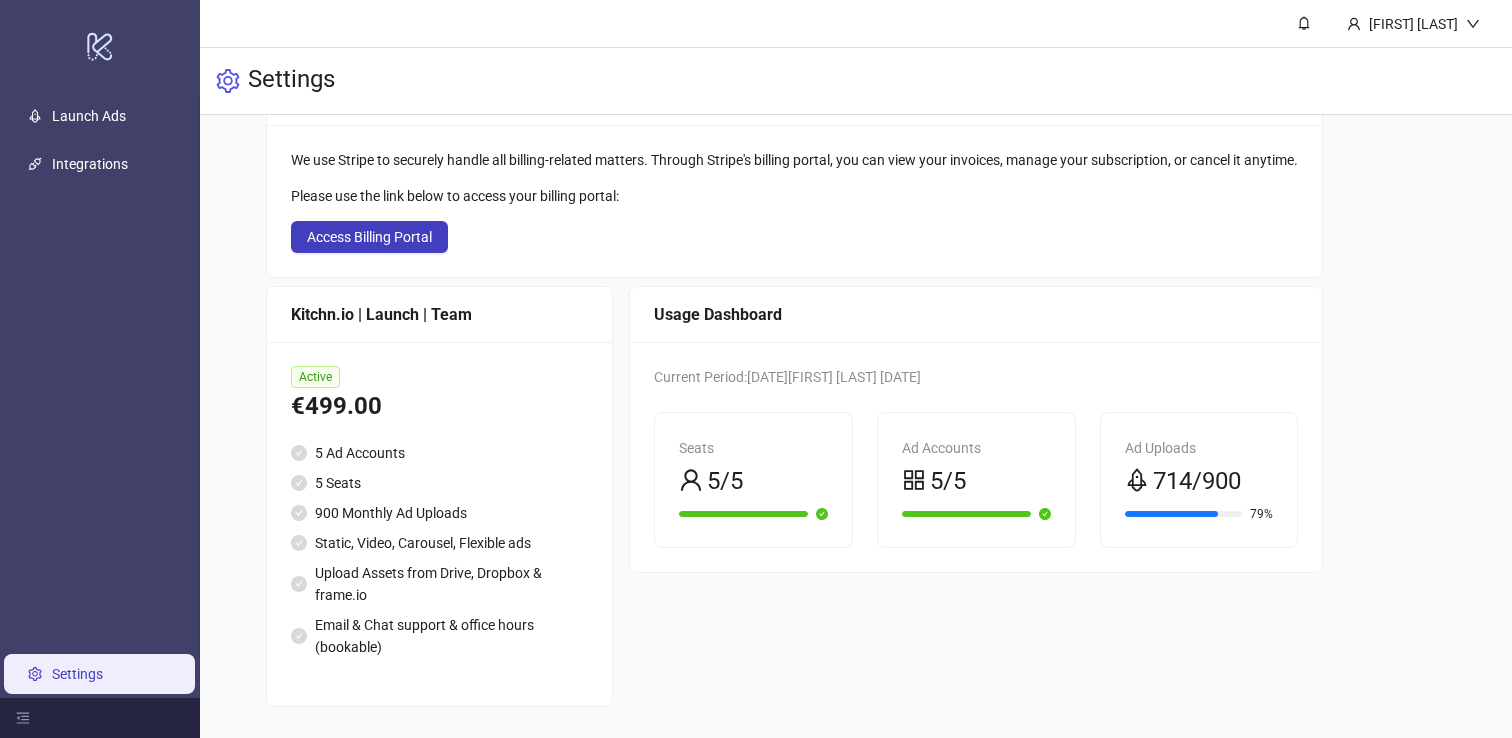 click on "€499.00" at bounding box center [439, 407] 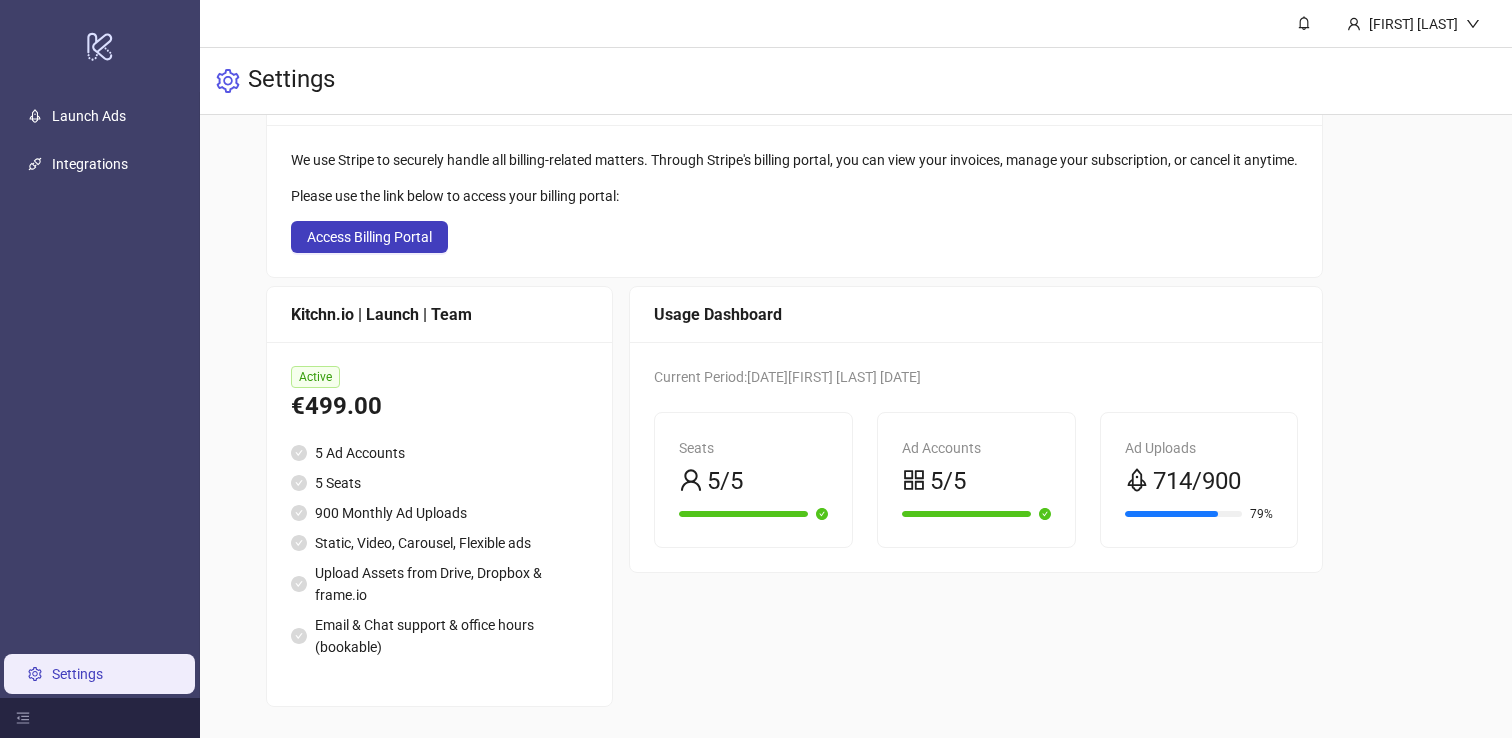 click on "Email & Chat support & office hours (bookable)" at bounding box center (439, 636) 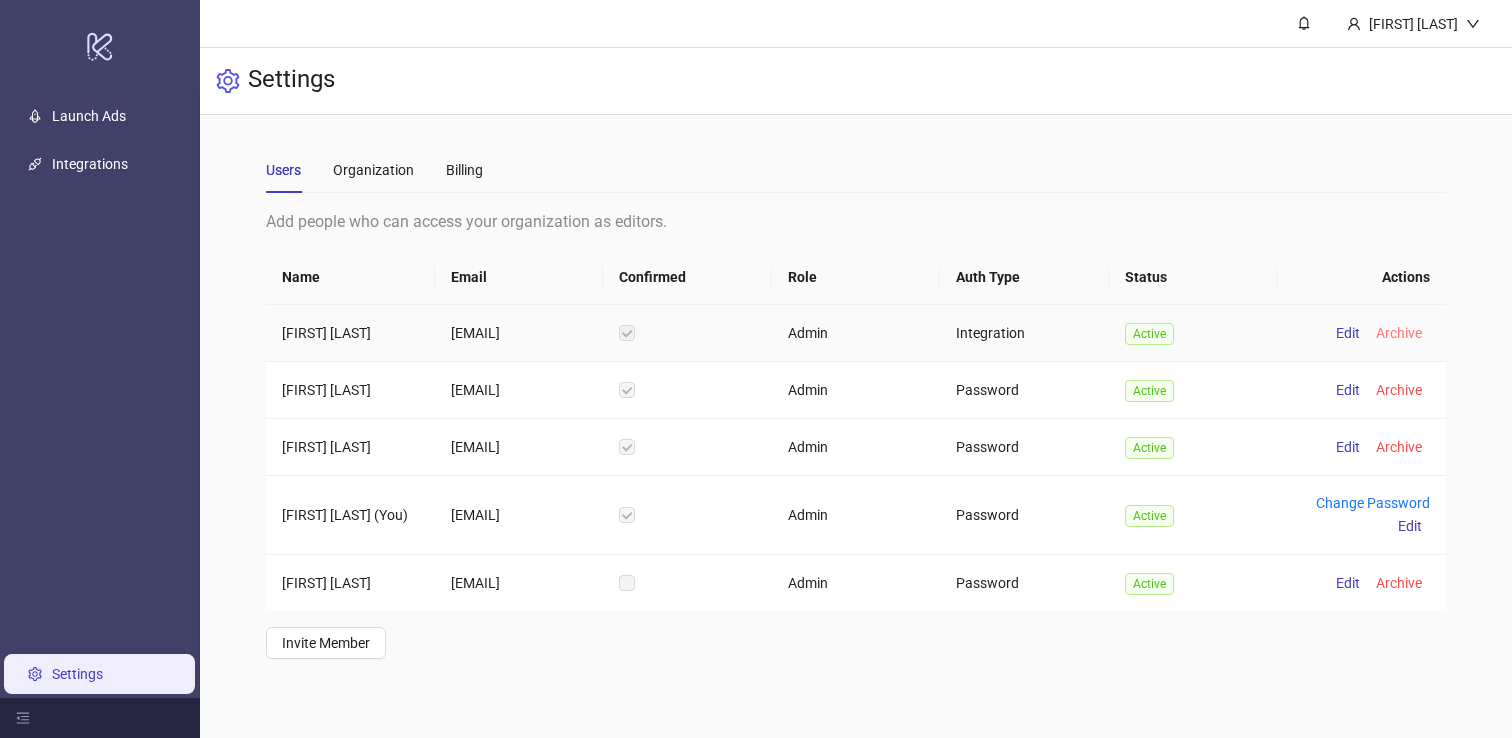 click on "Archive" at bounding box center [1399, 333] 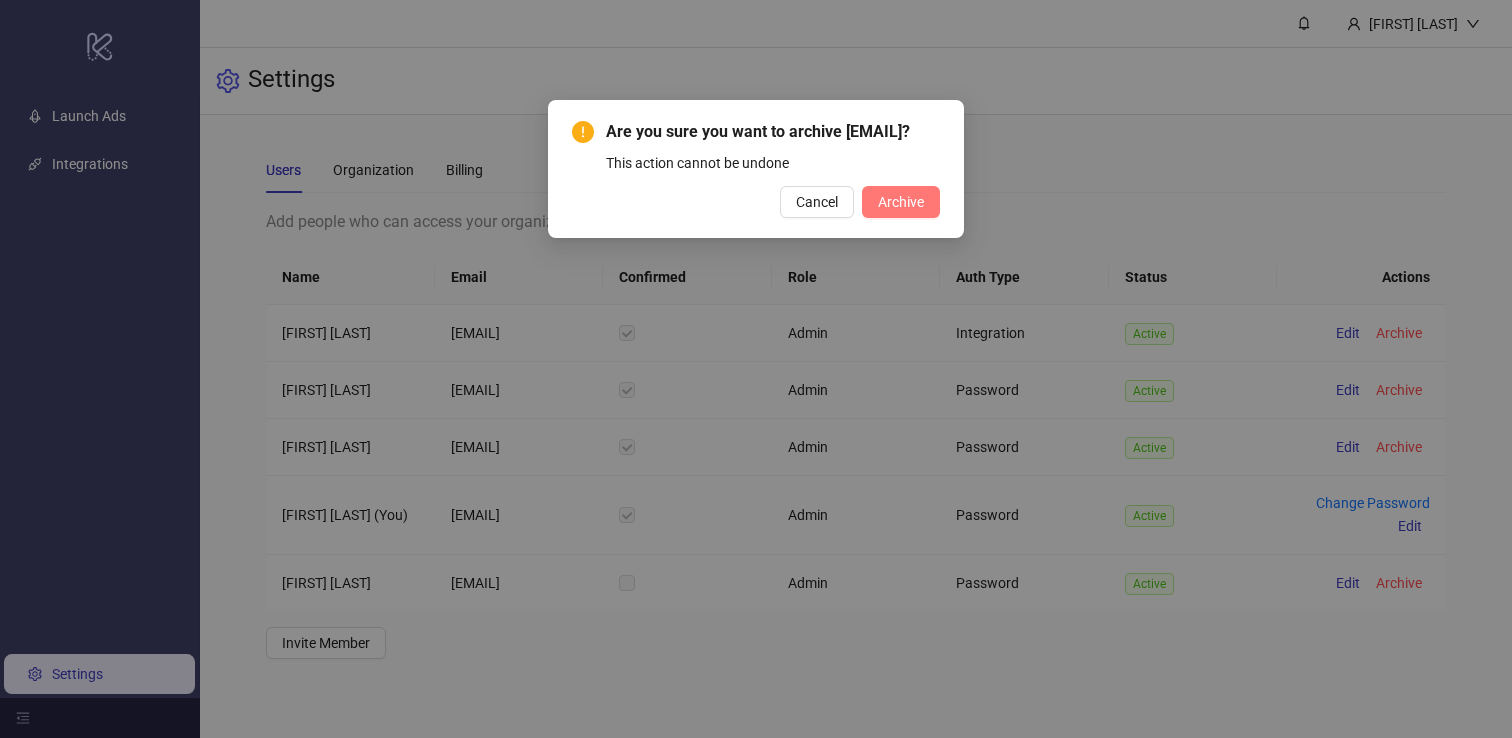 click on "Archive" at bounding box center [901, 202] 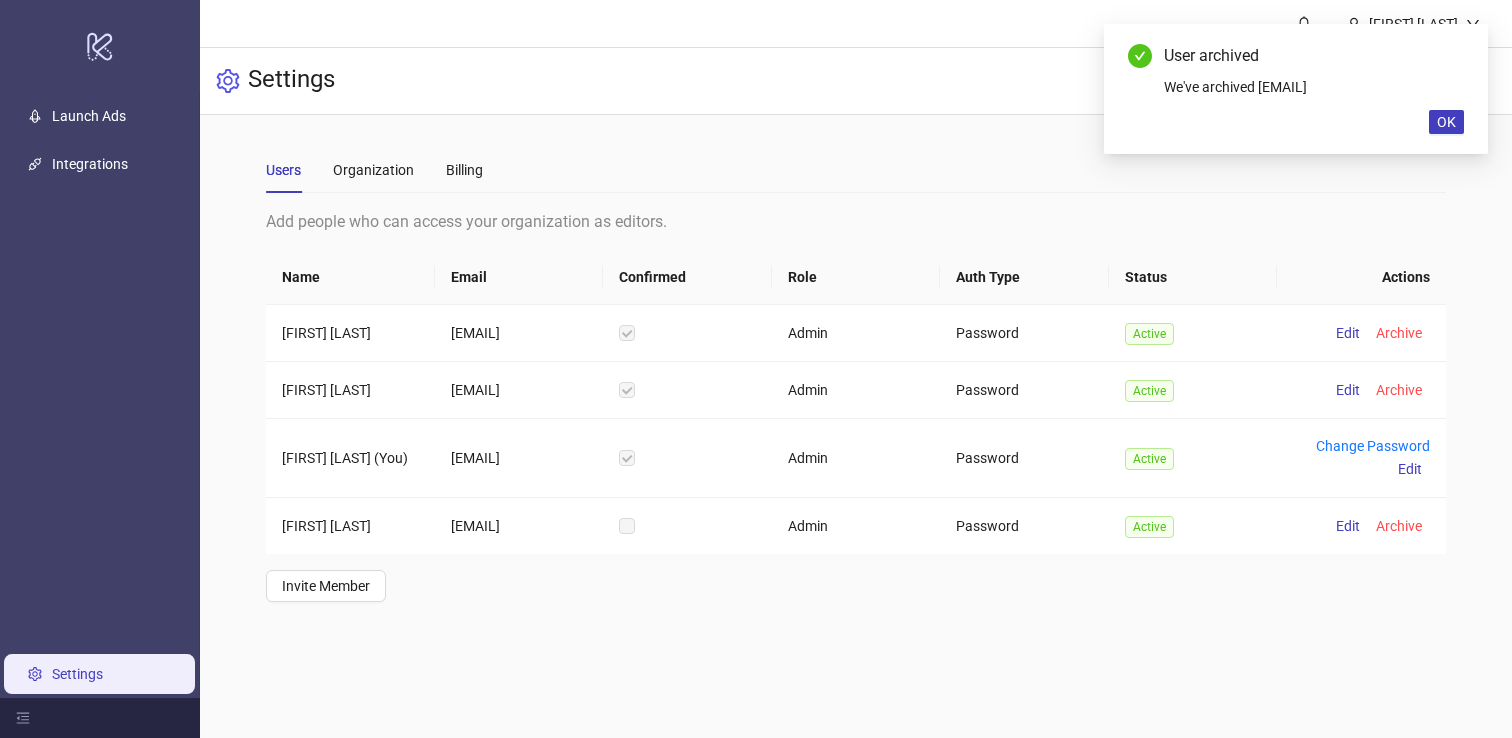 click on "Add people who can access your organization as editors." at bounding box center (855, 221) 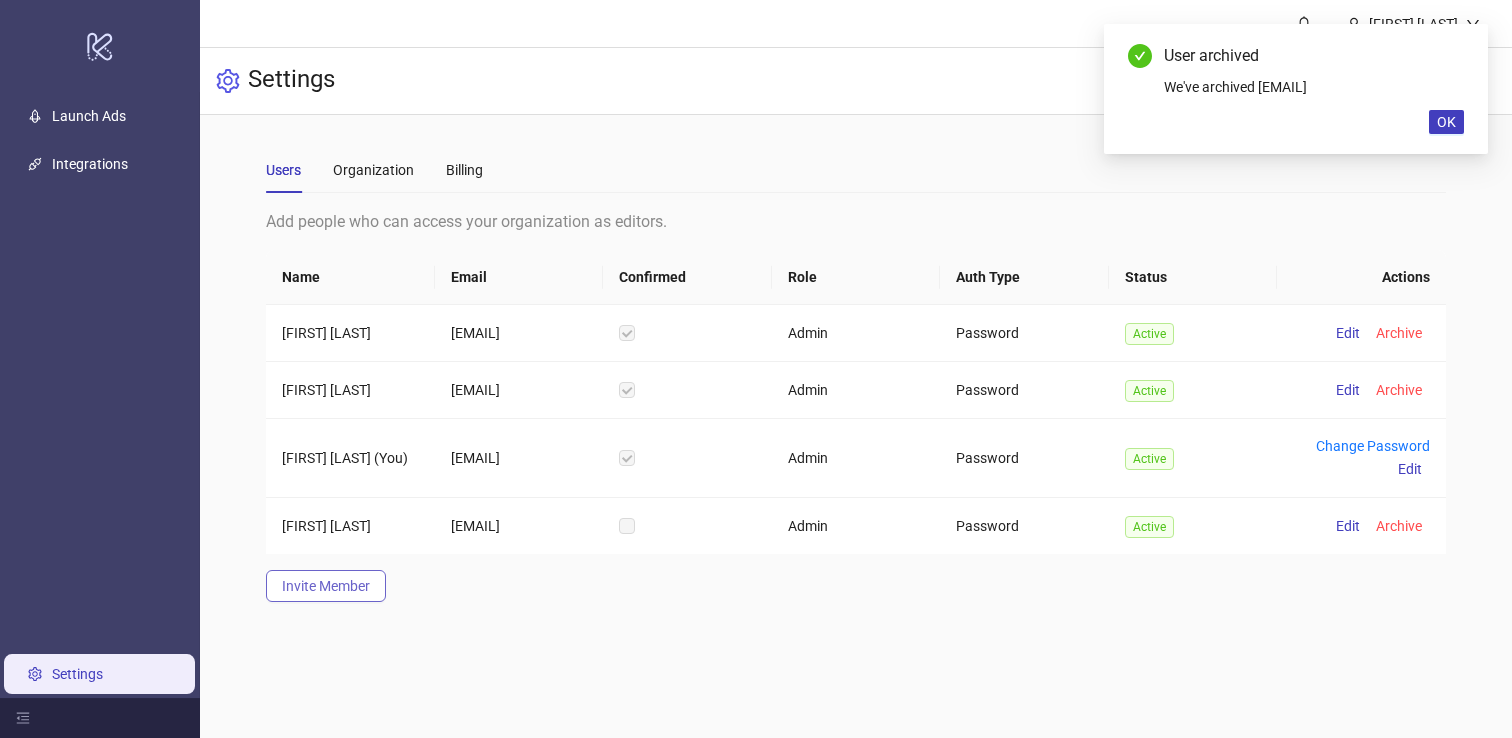 click on "Invite Member" at bounding box center (326, 586) 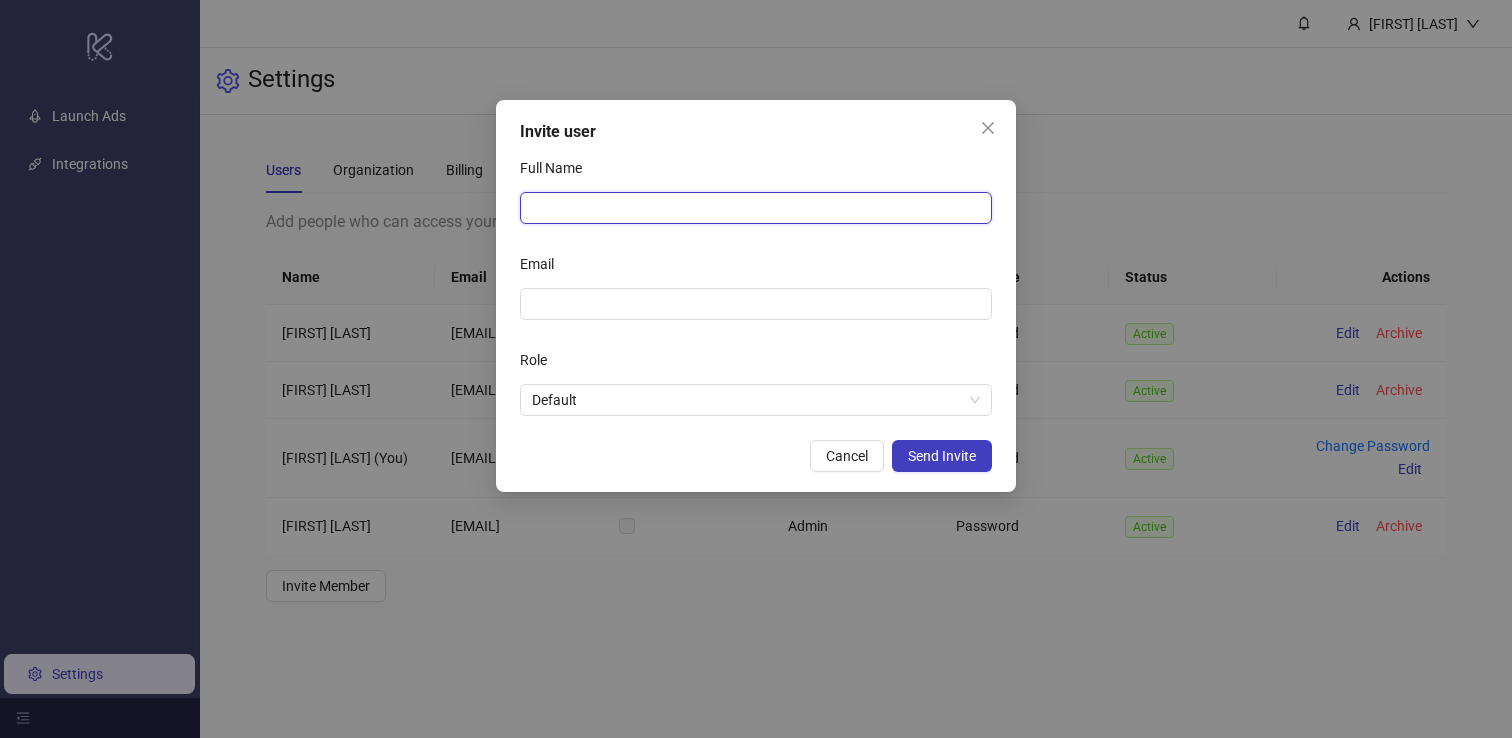 click on "Full Name" at bounding box center (756, 208) 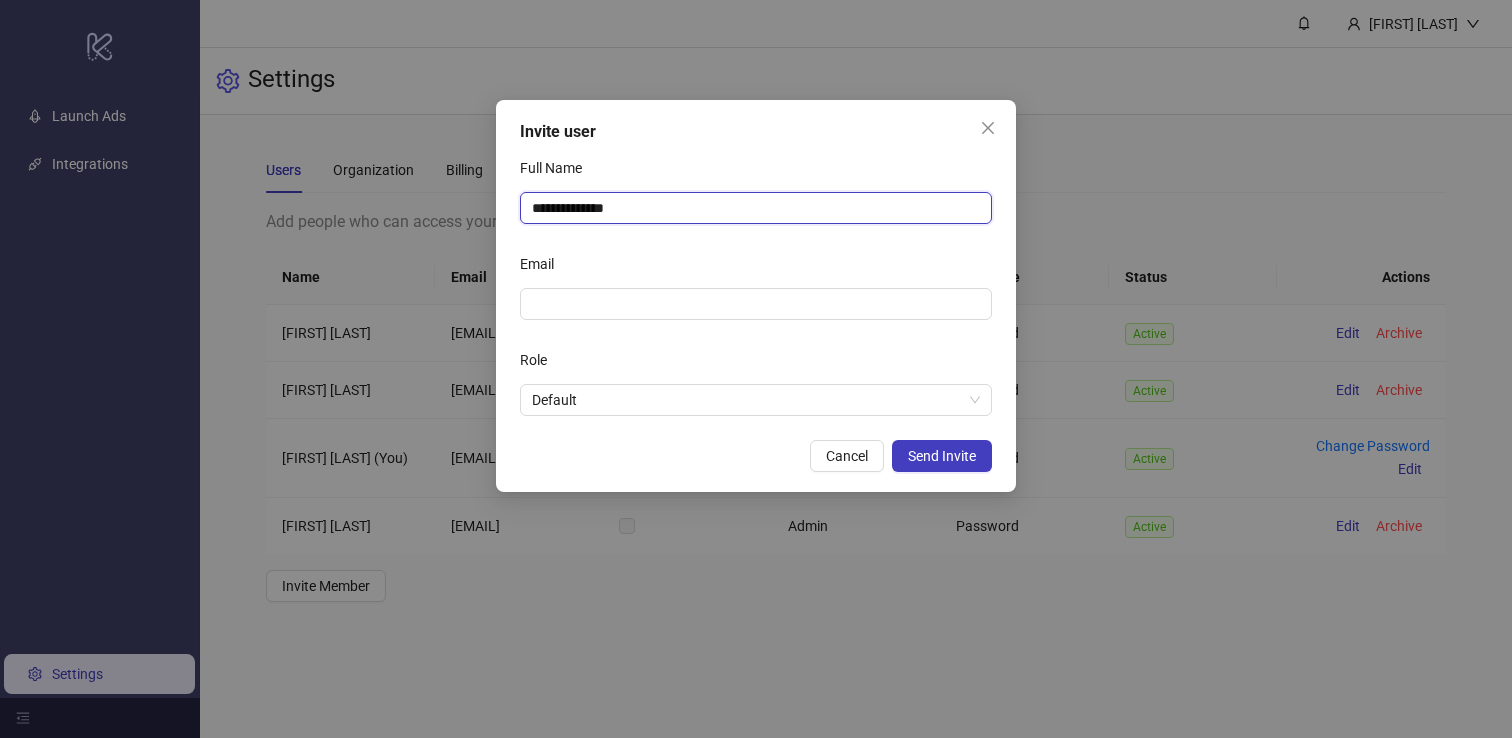 type on "**********" 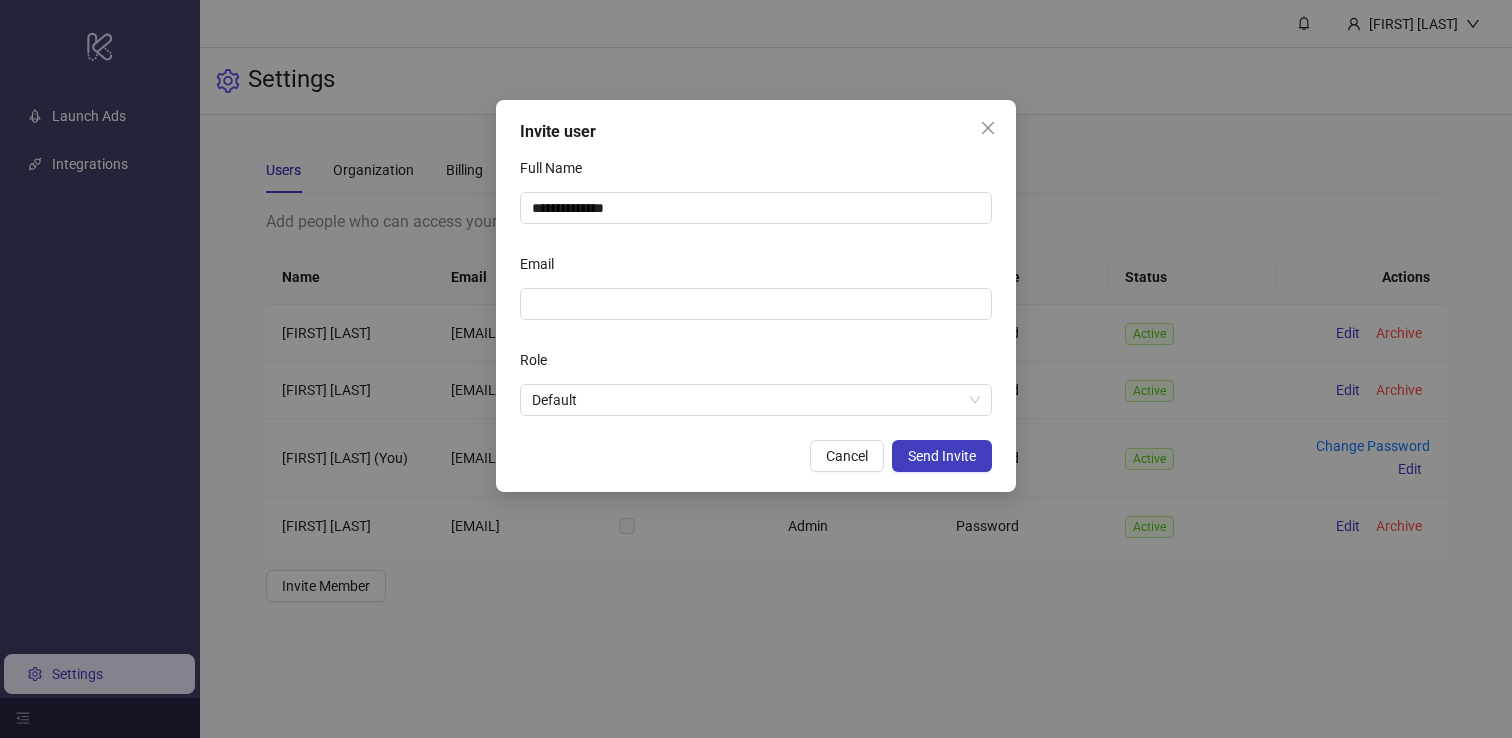 click on "Email" at bounding box center (756, 172) 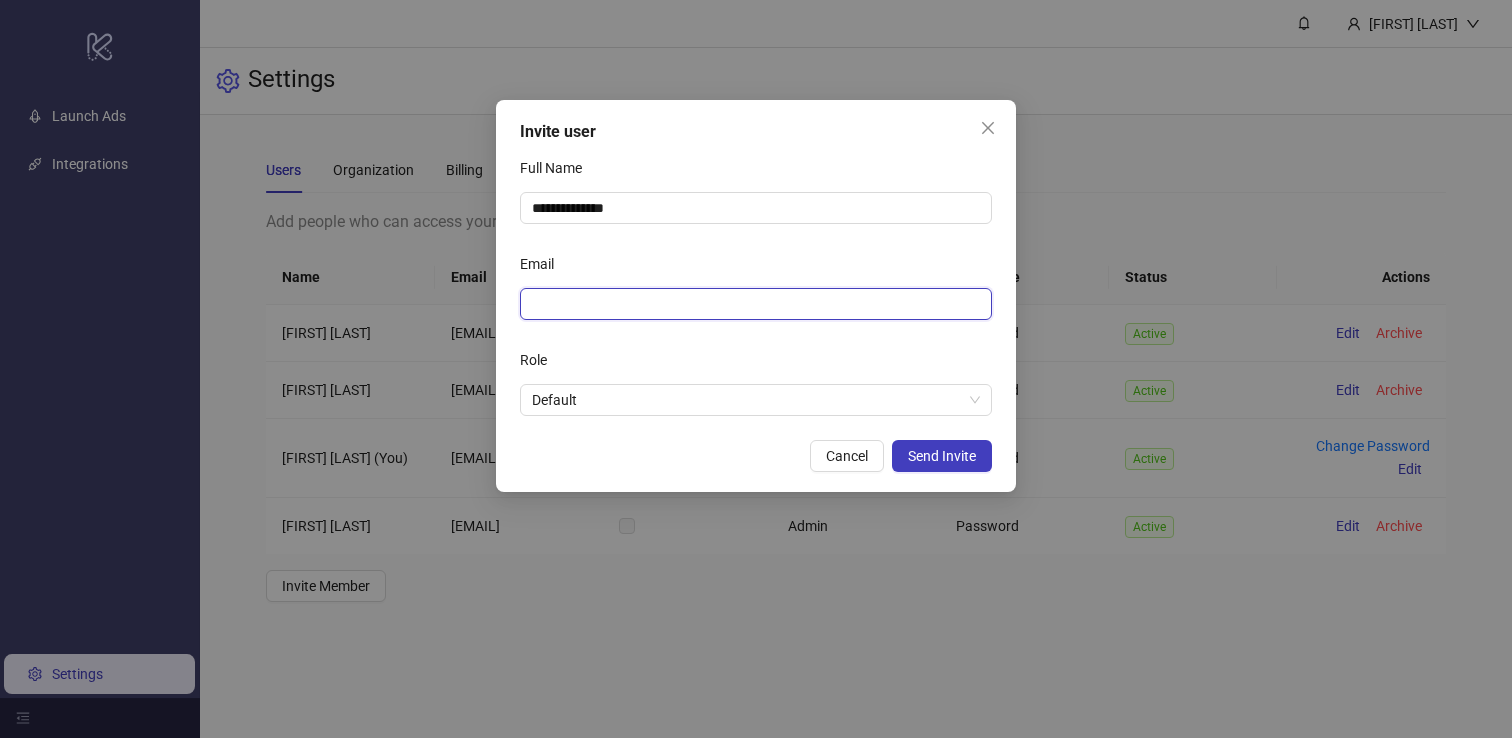 click on "Email" at bounding box center [754, 304] 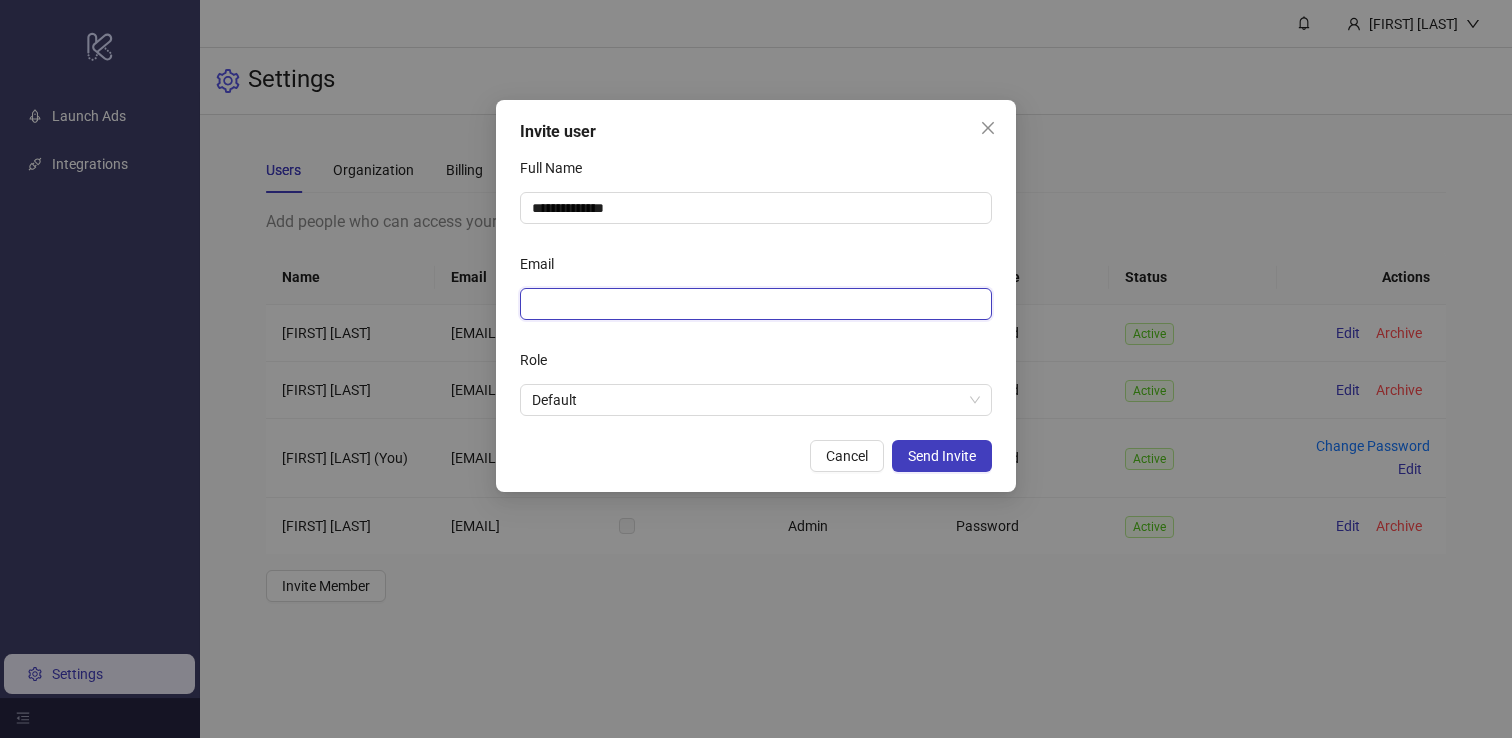 paste on "**********" 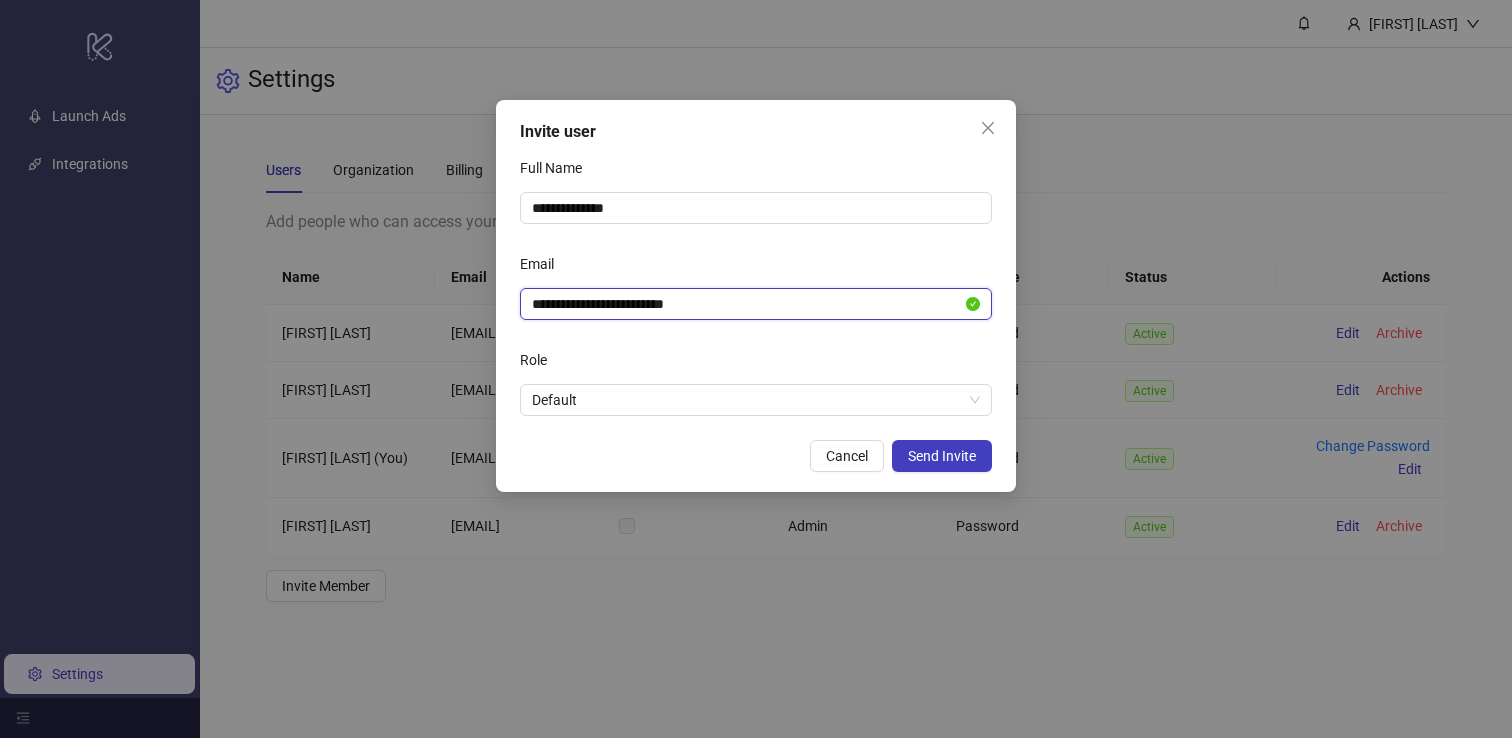 click on "**********" at bounding box center (747, 304) 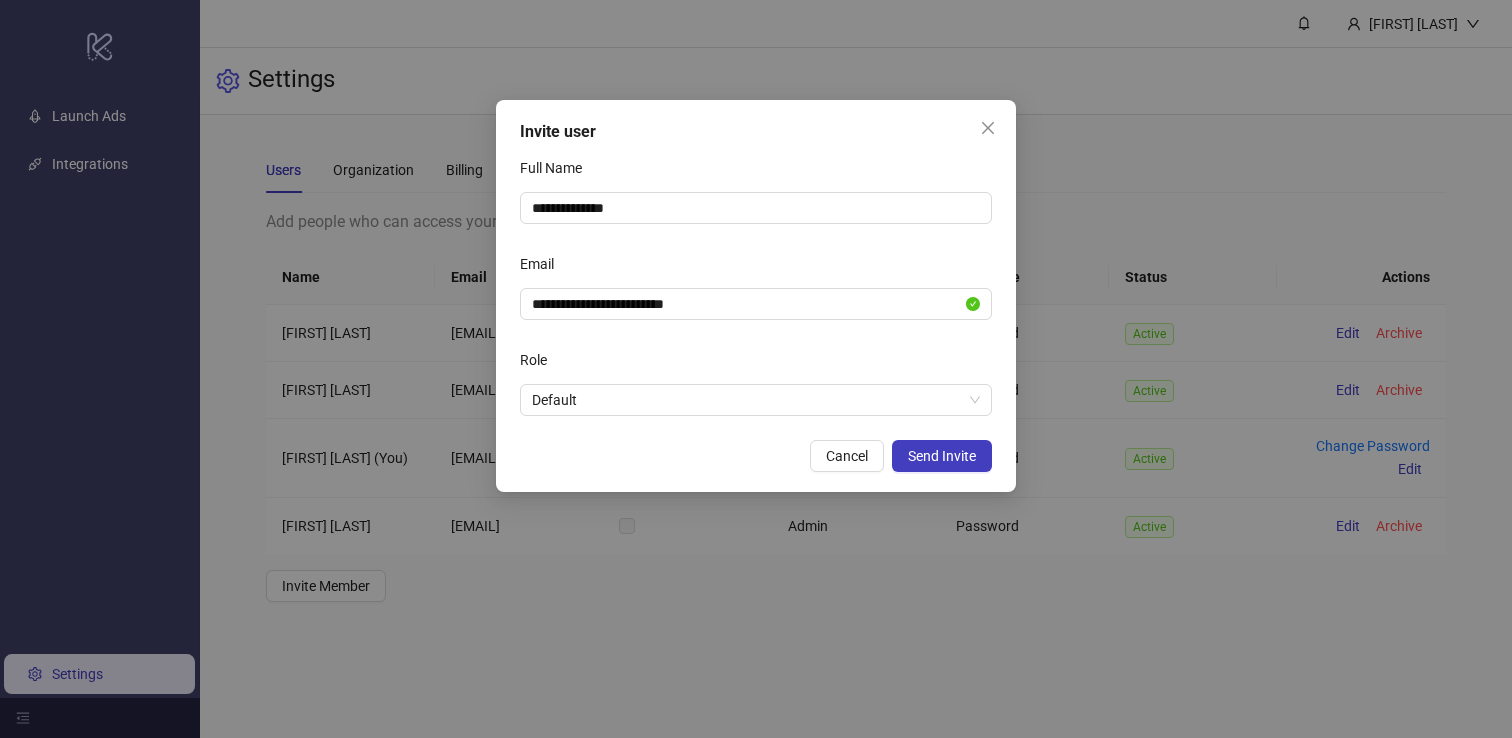 click on "Email" at bounding box center (756, 268) 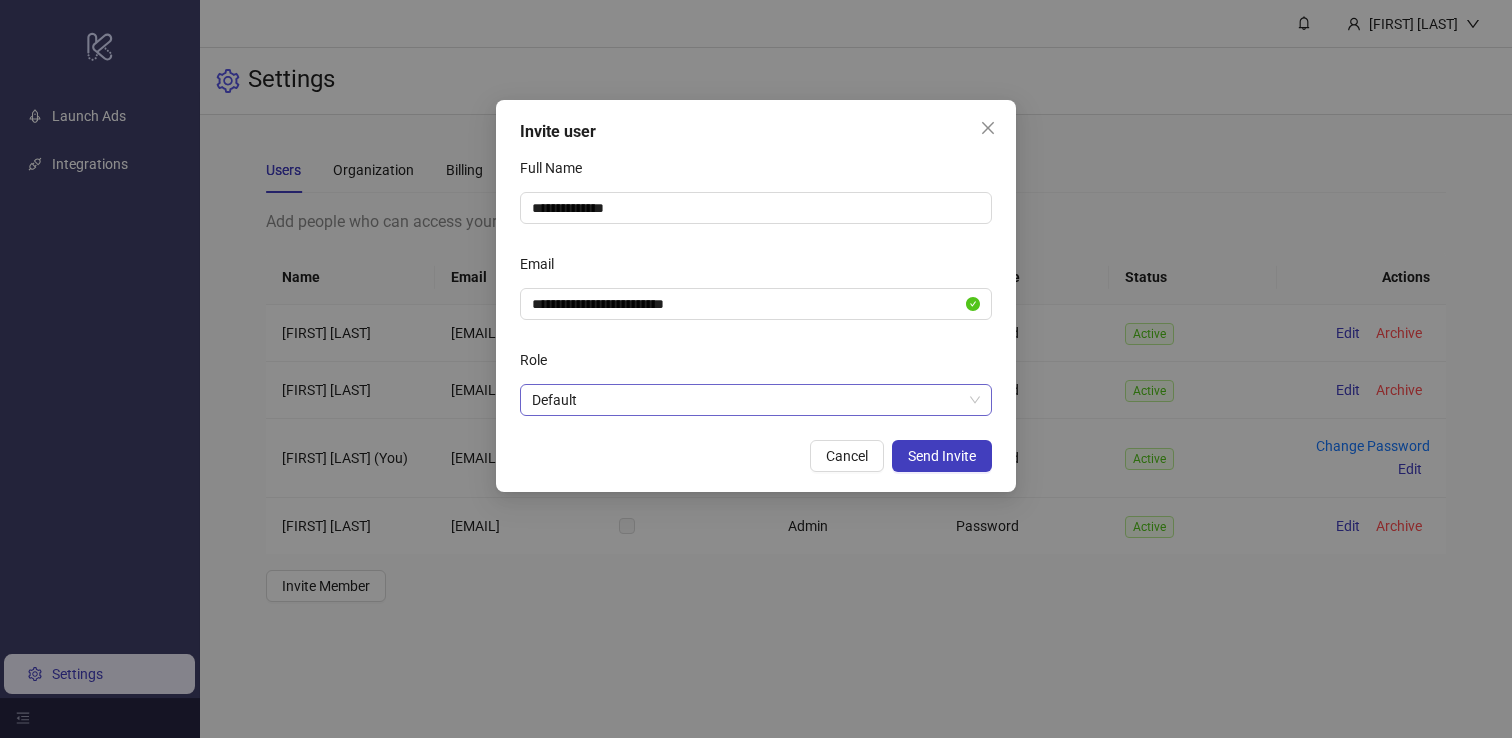 click on "Default" at bounding box center [756, 400] 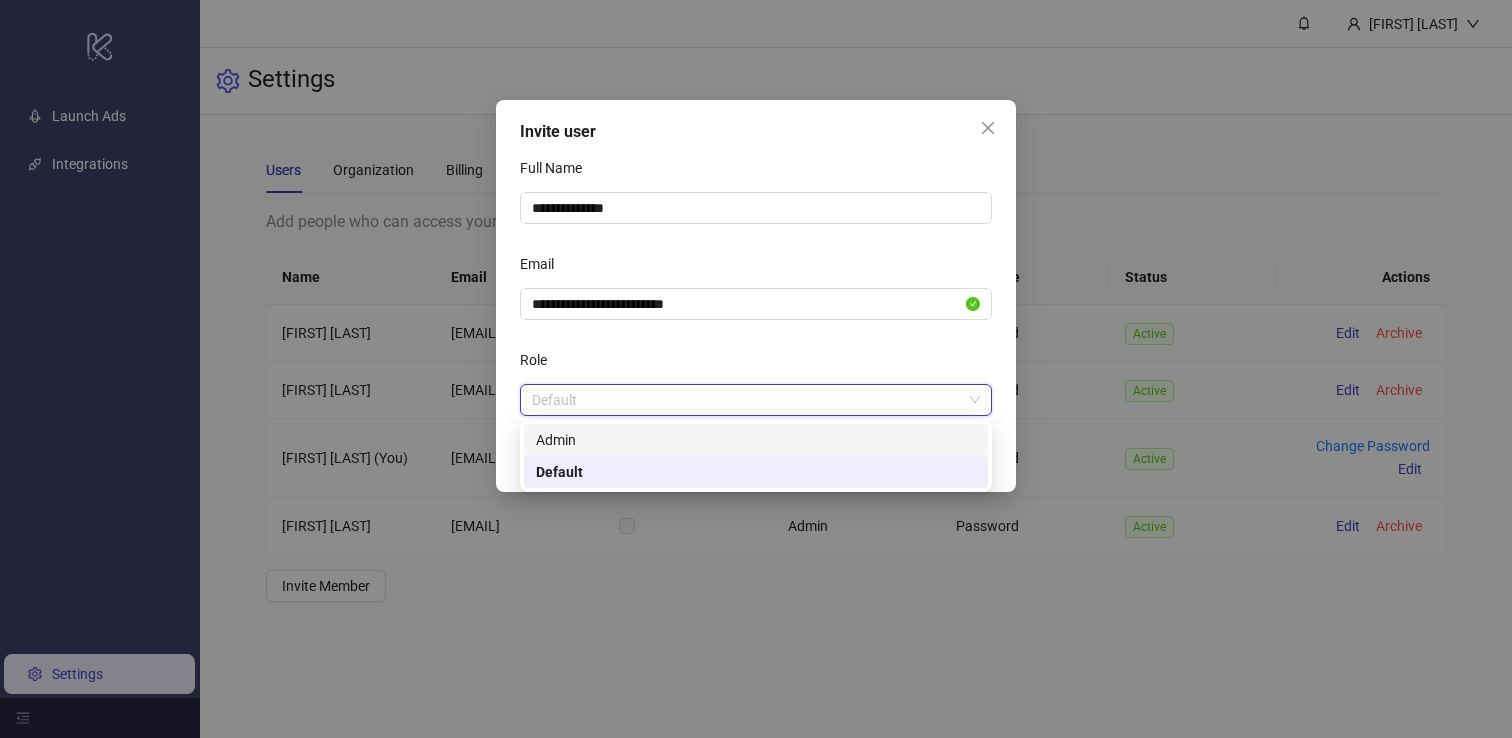 click on "Admin" at bounding box center (756, 440) 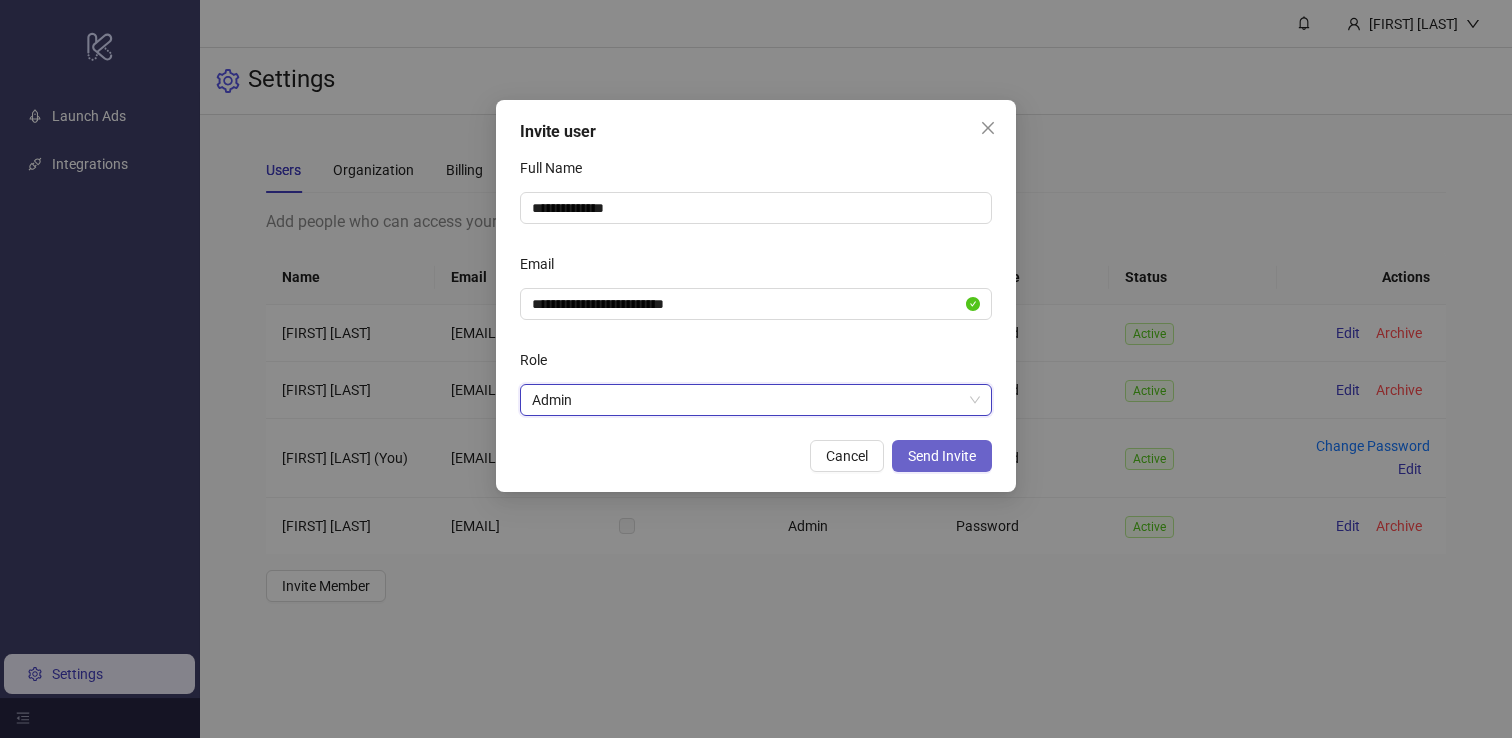click on "Send Invite" at bounding box center (942, 456) 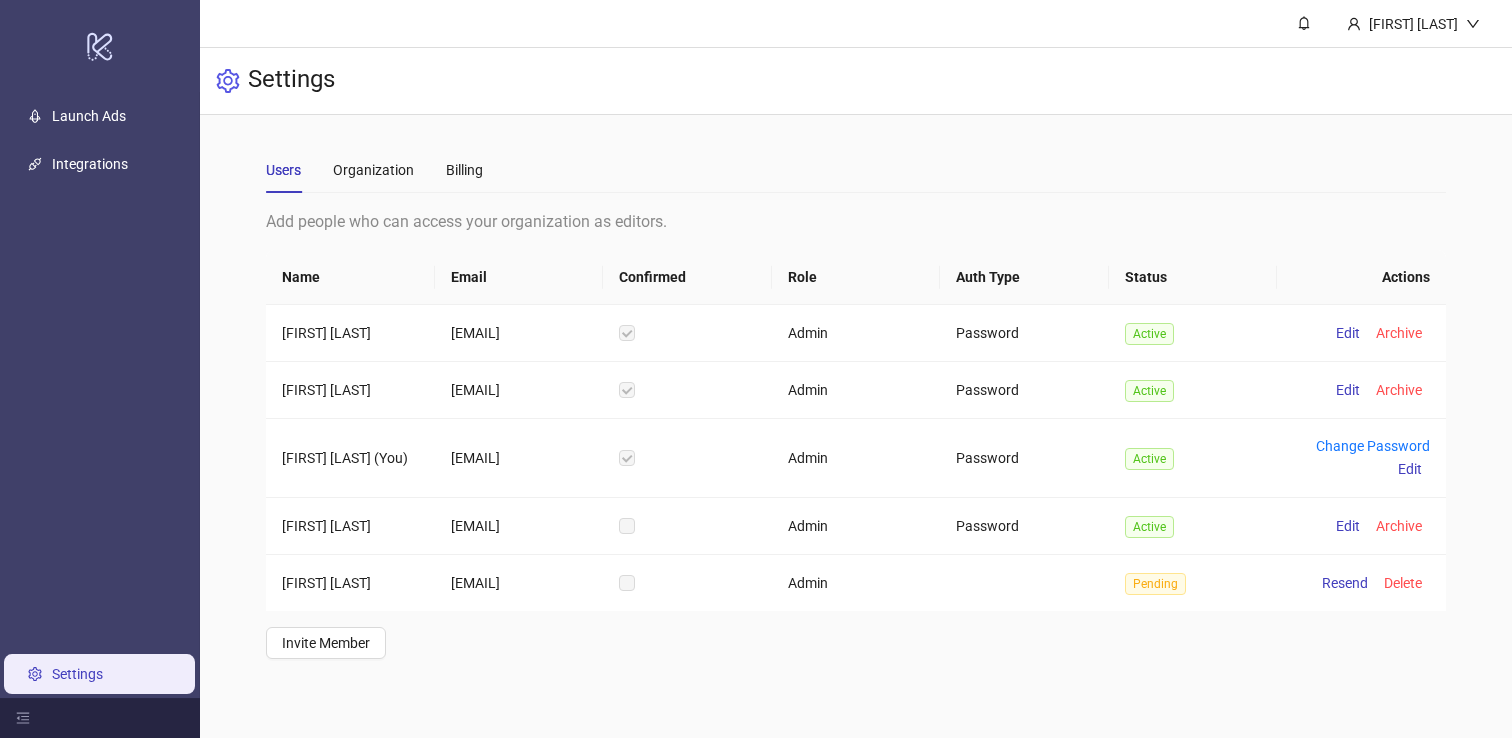click on "Add people who can access your organization as editors." at bounding box center (855, 221) 